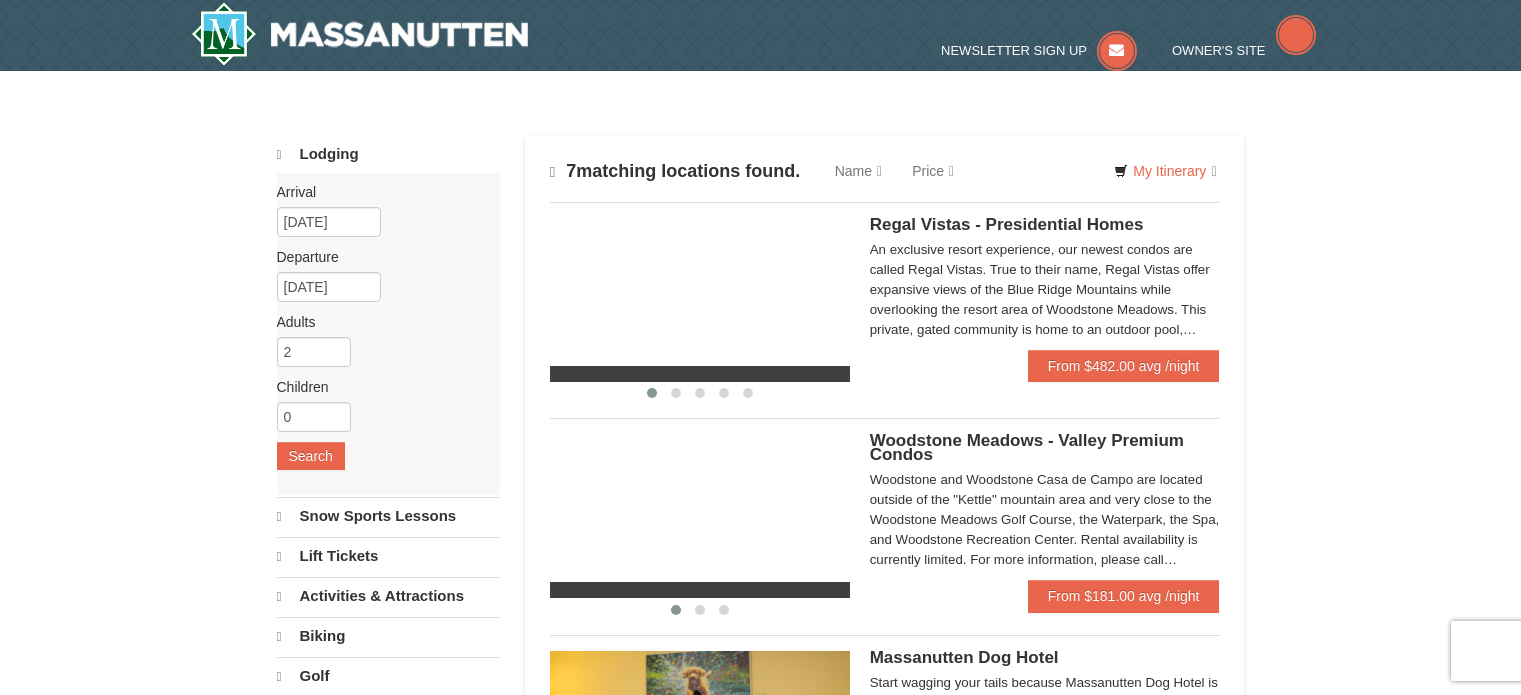 scroll, scrollTop: 0, scrollLeft: 0, axis: both 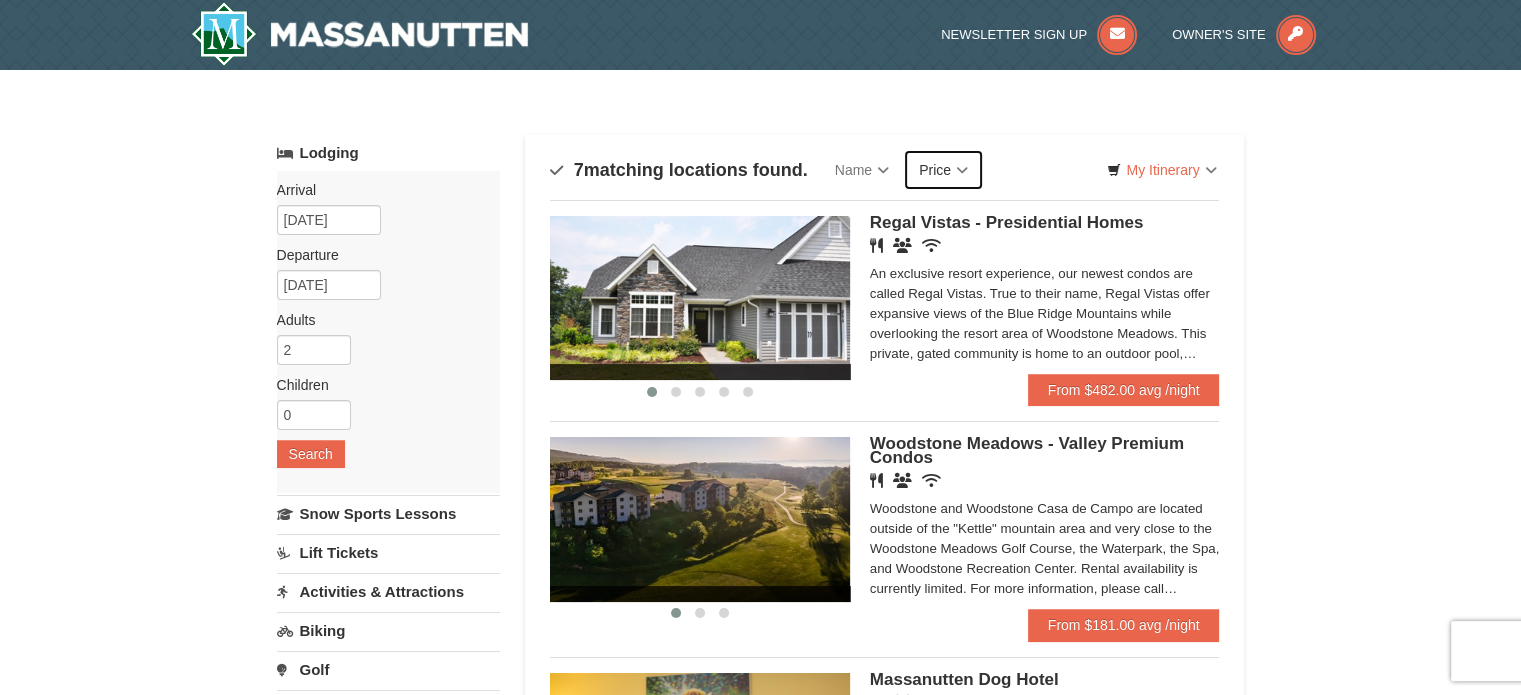 click on "Price" at bounding box center (943, 170) 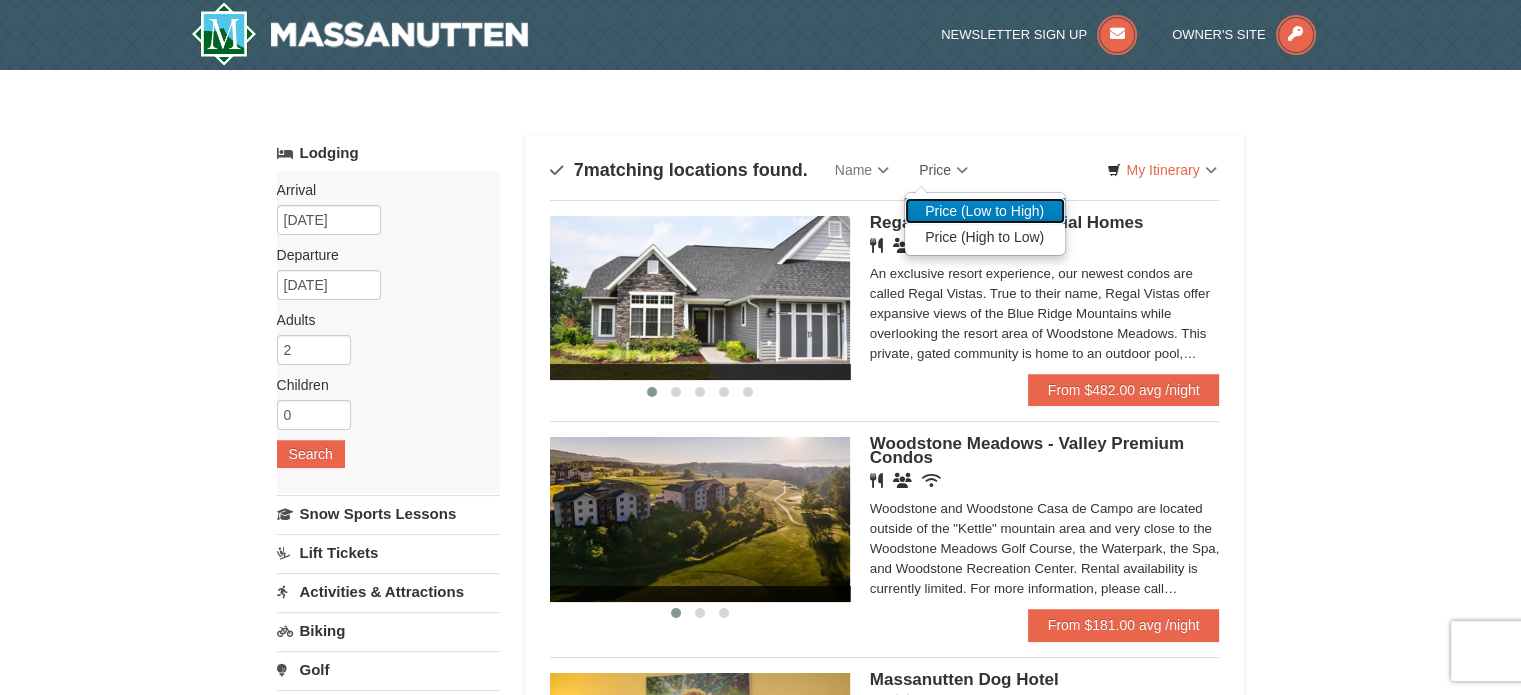 click on "Price (Low to High)" at bounding box center (985, 211) 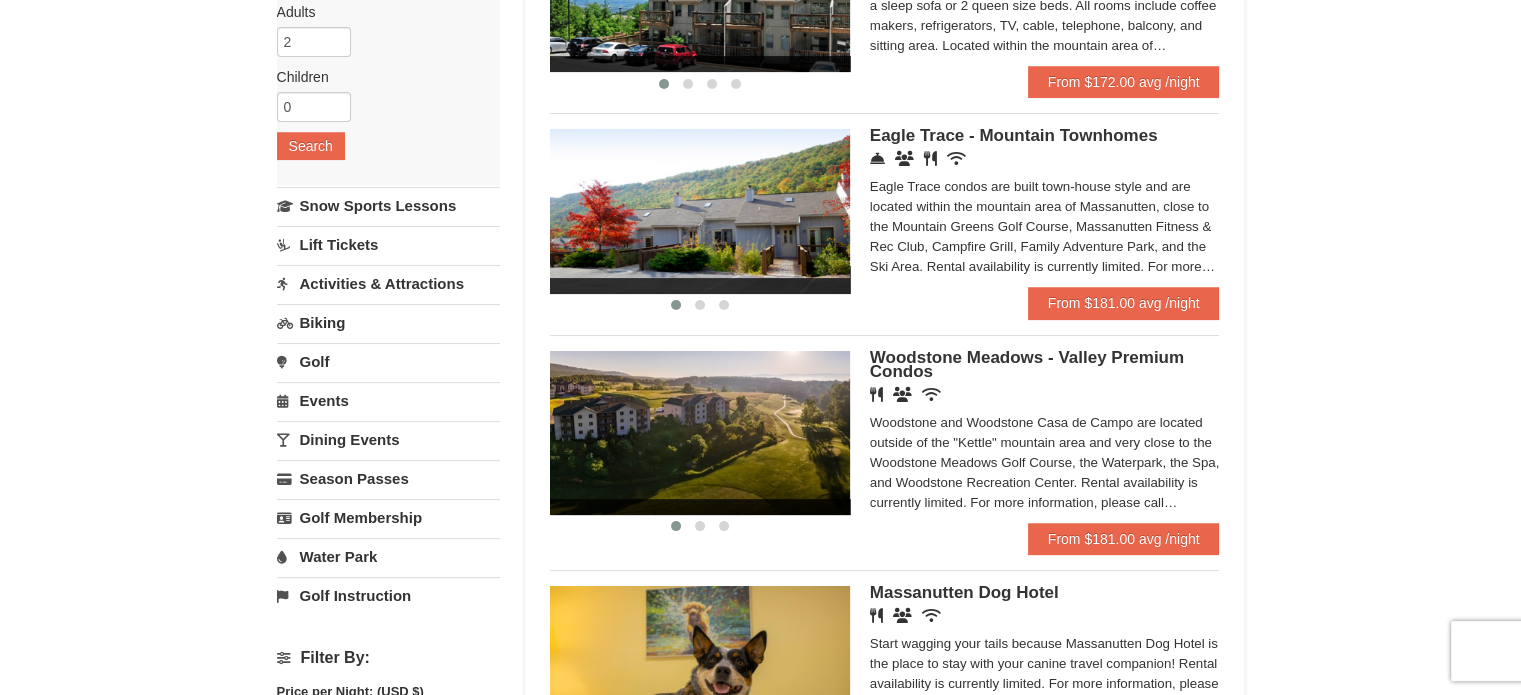 scroll, scrollTop: 307, scrollLeft: 0, axis: vertical 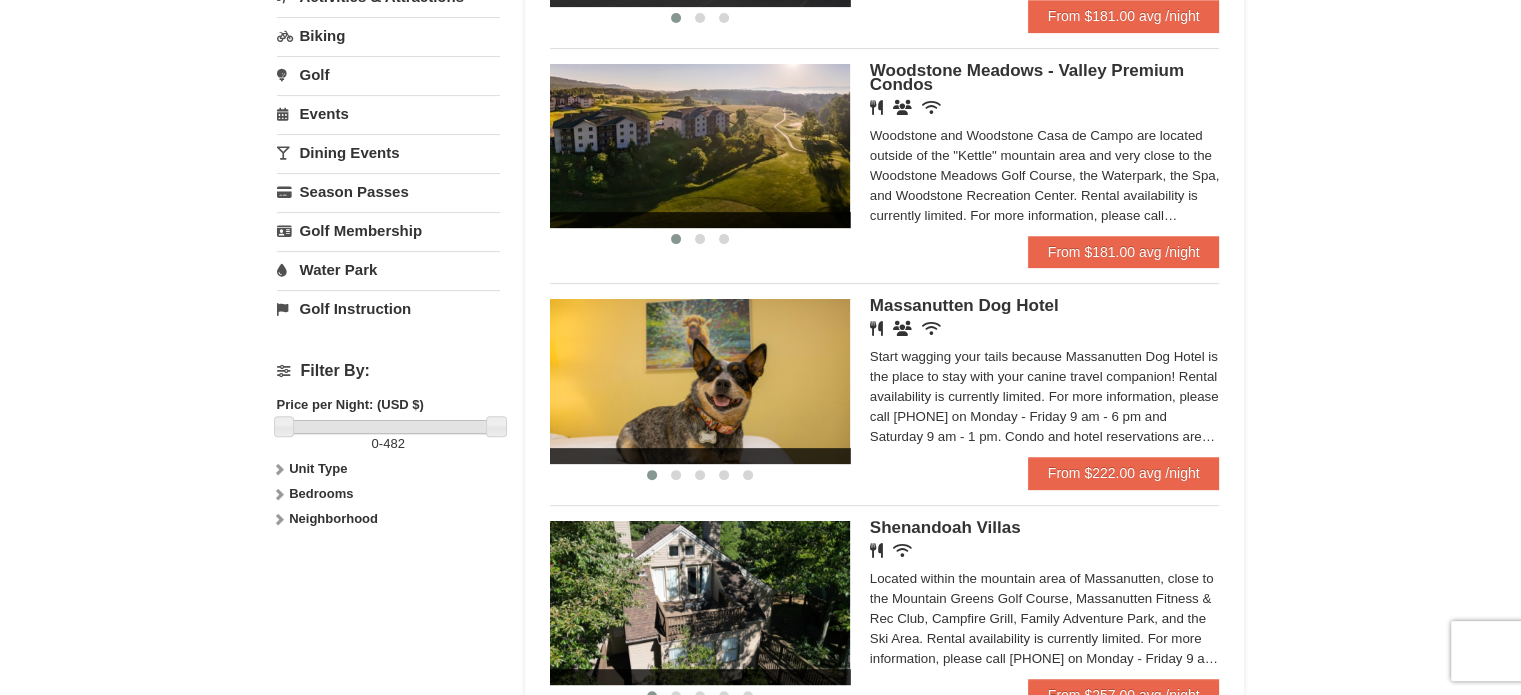 click on "Woodstone Meadows - Valley Premium Condos" at bounding box center [1027, 77] 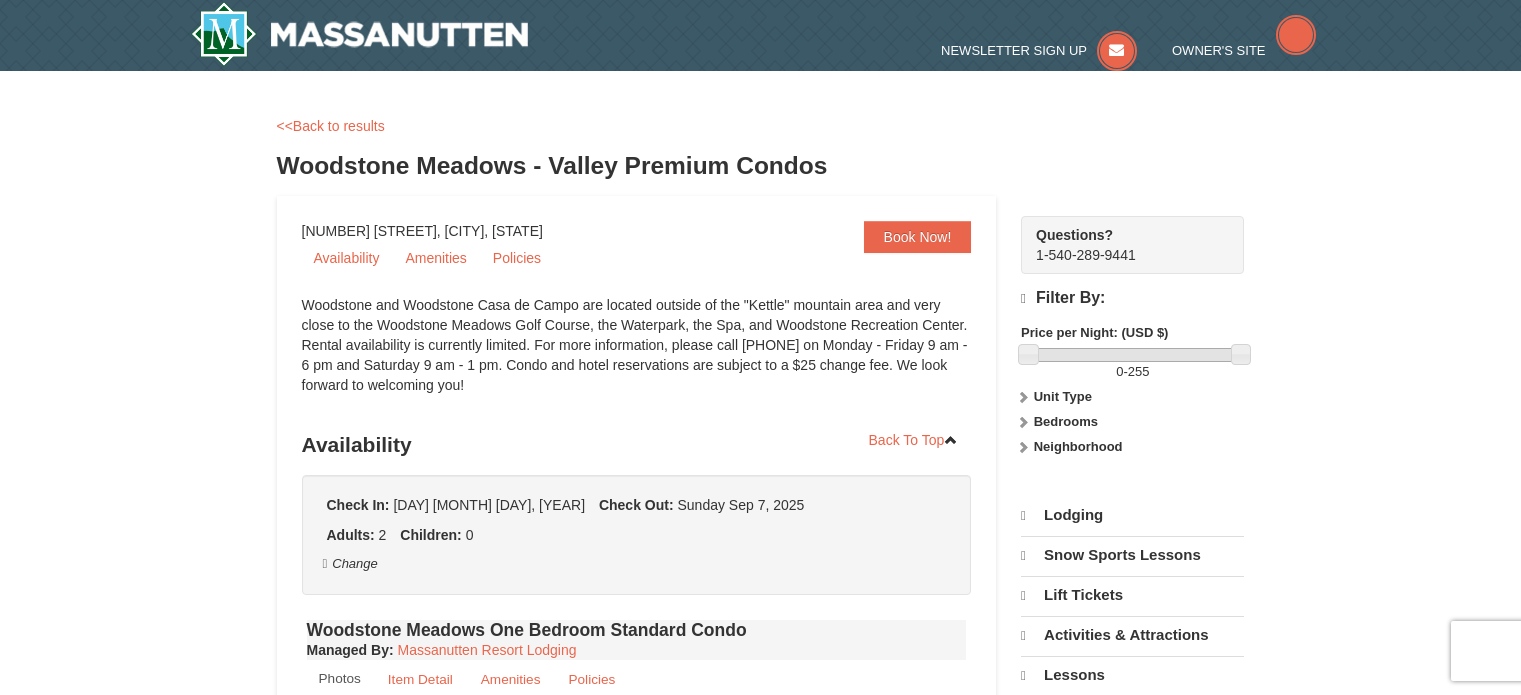 scroll, scrollTop: 0, scrollLeft: 0, axis: both 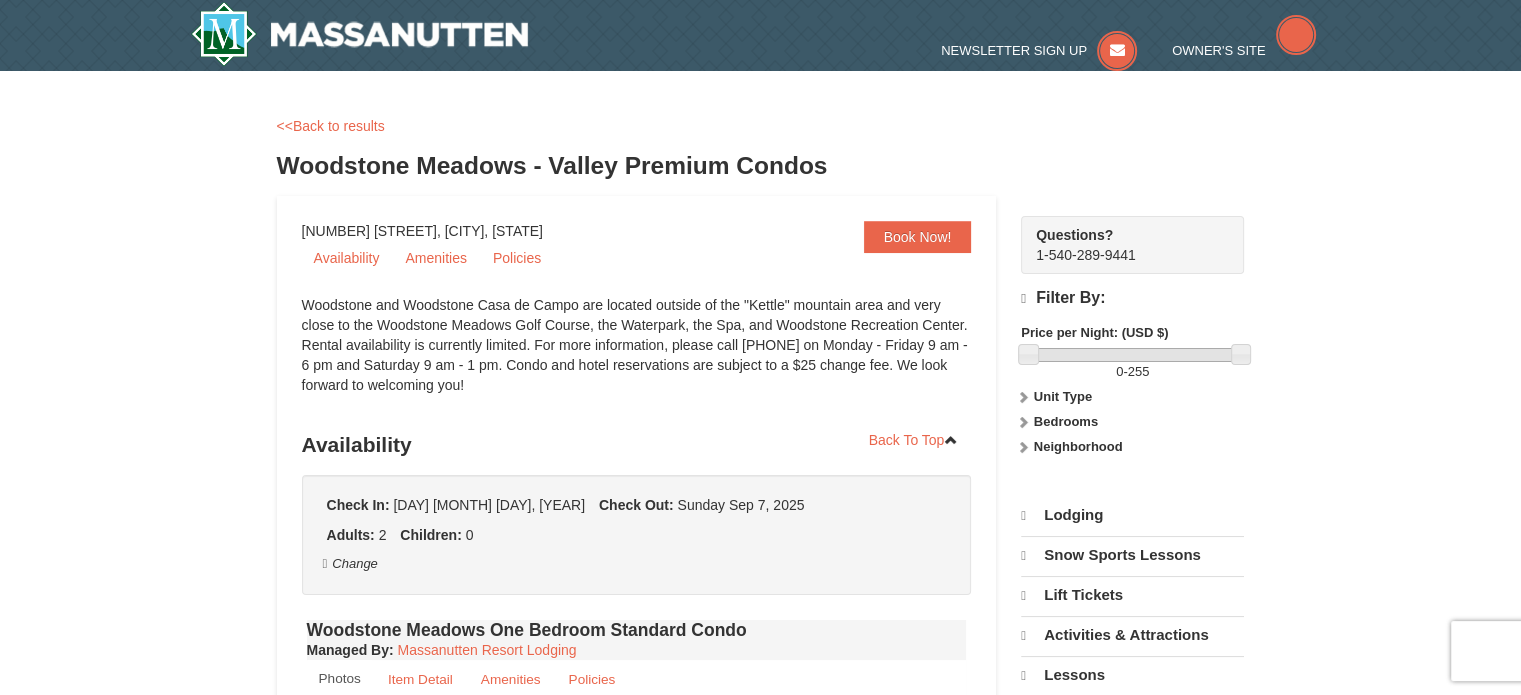 select on "8" 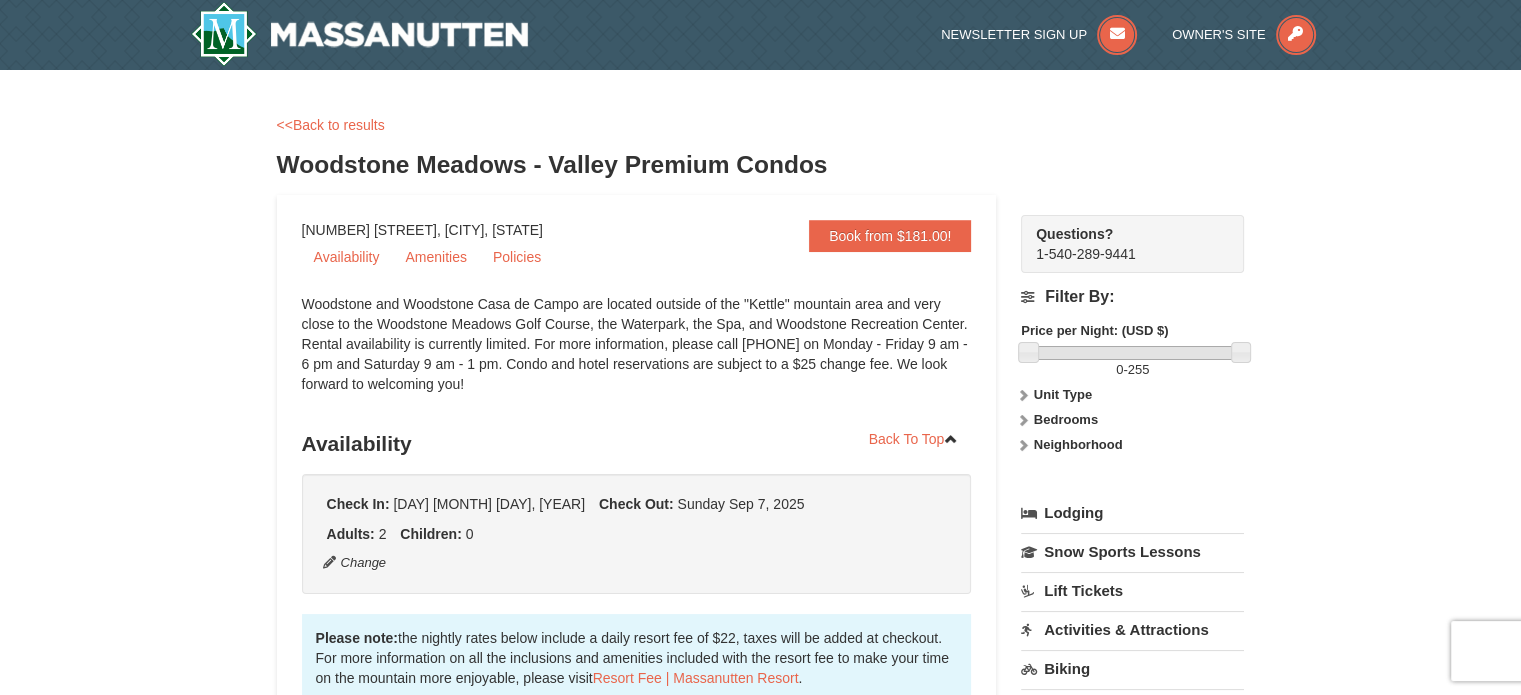 scroll, scrollTop: 0, scrollLeft: 0, axis: both 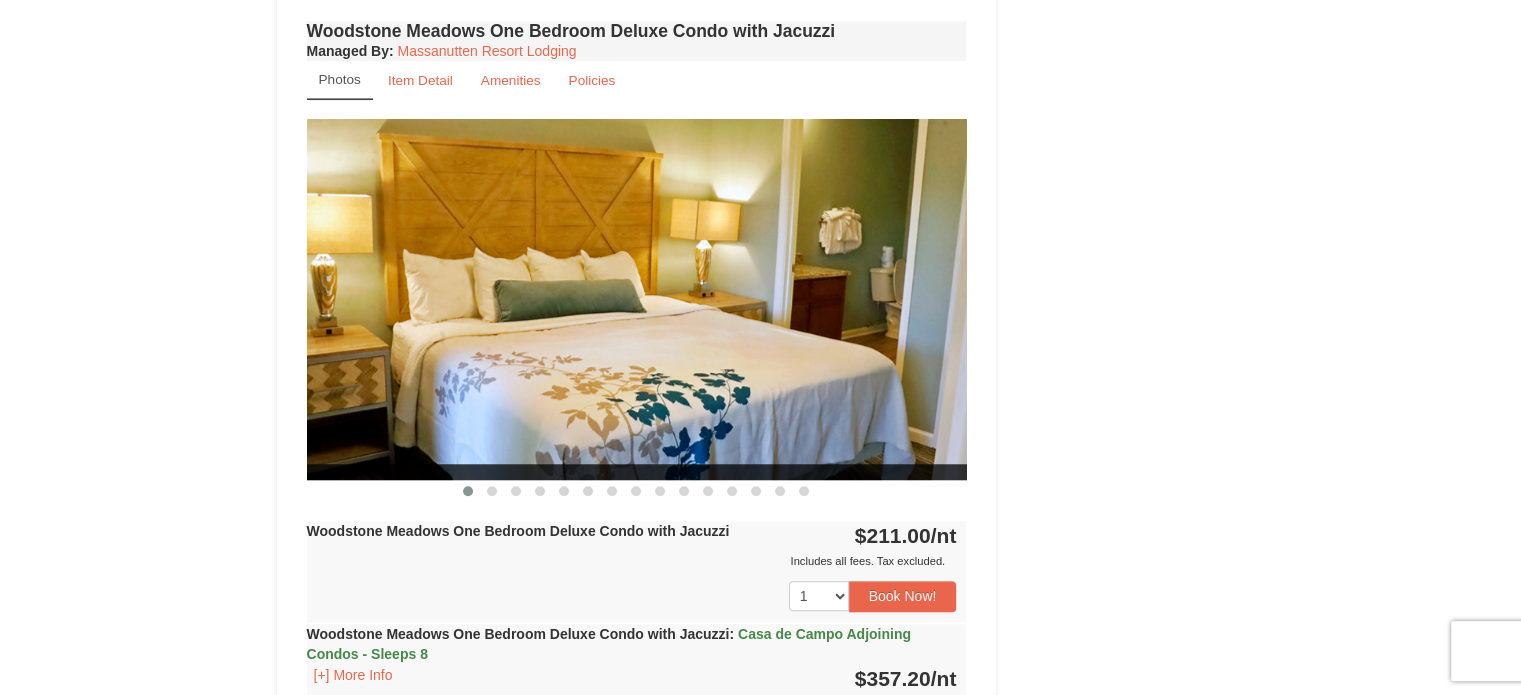 click at bounding box center (492, 491) 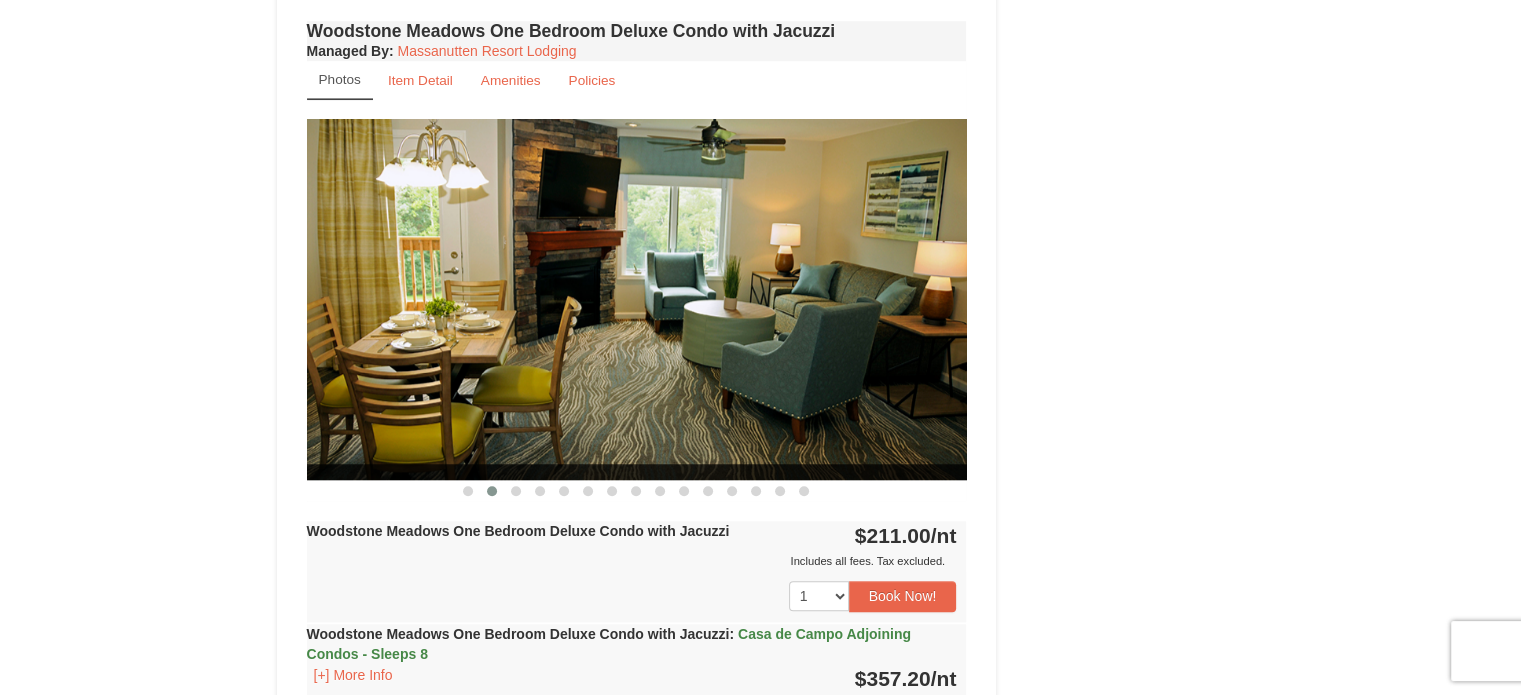 type 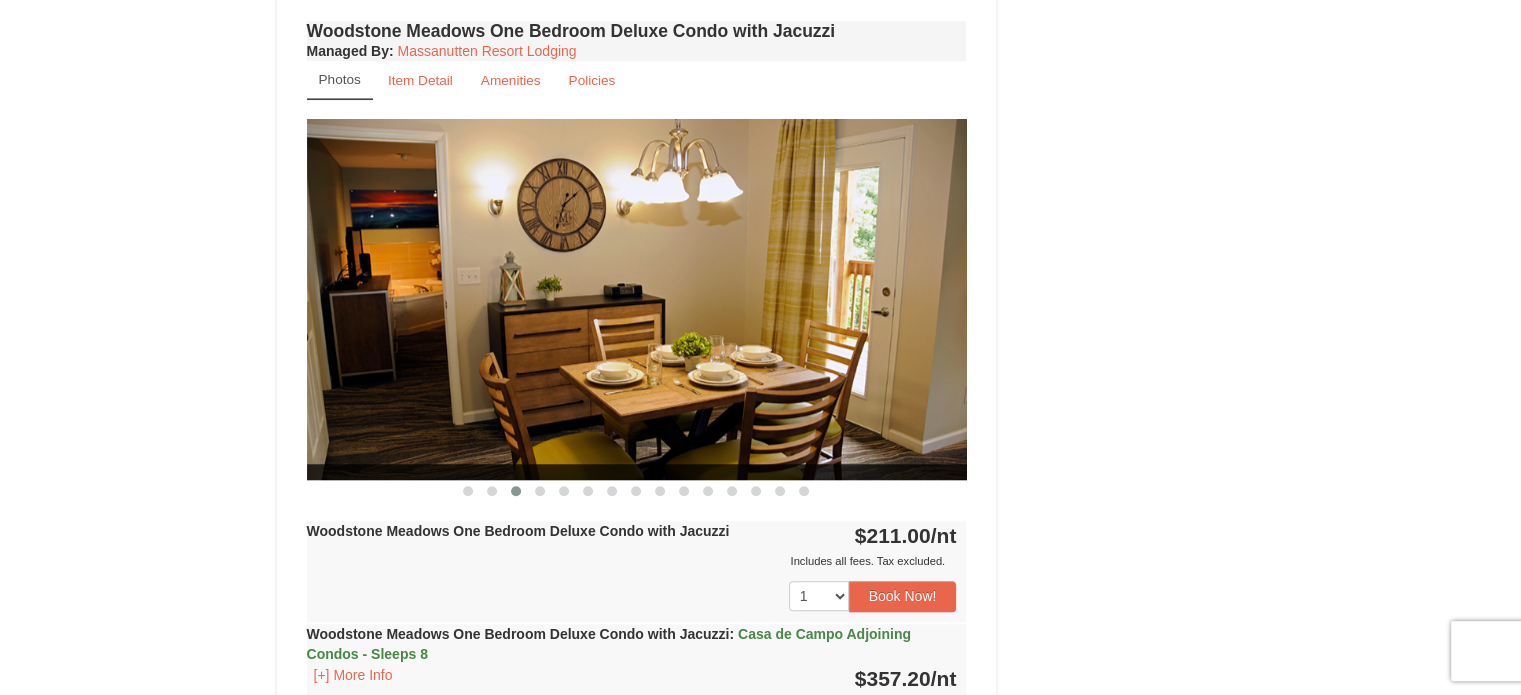 click at bounding box center [540, 491] 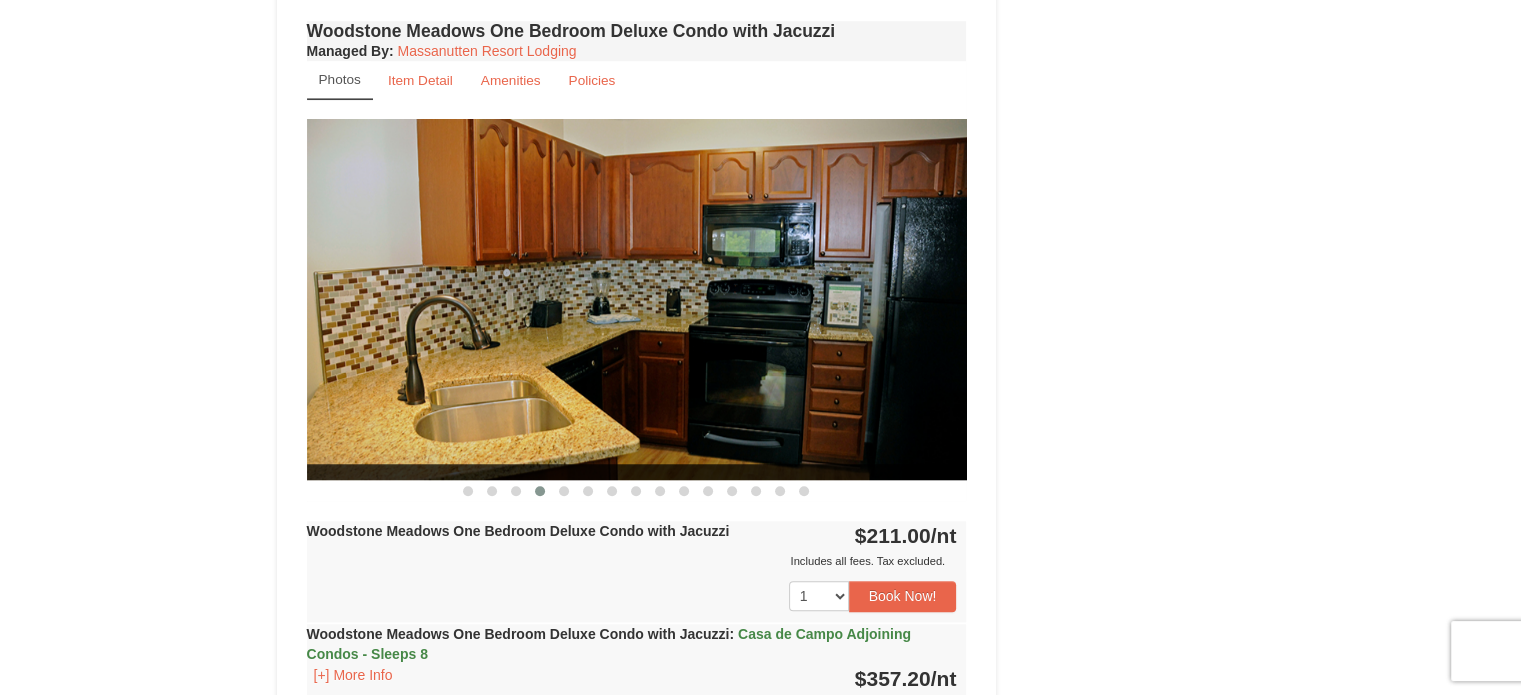 click at bounding box center (564, 491) 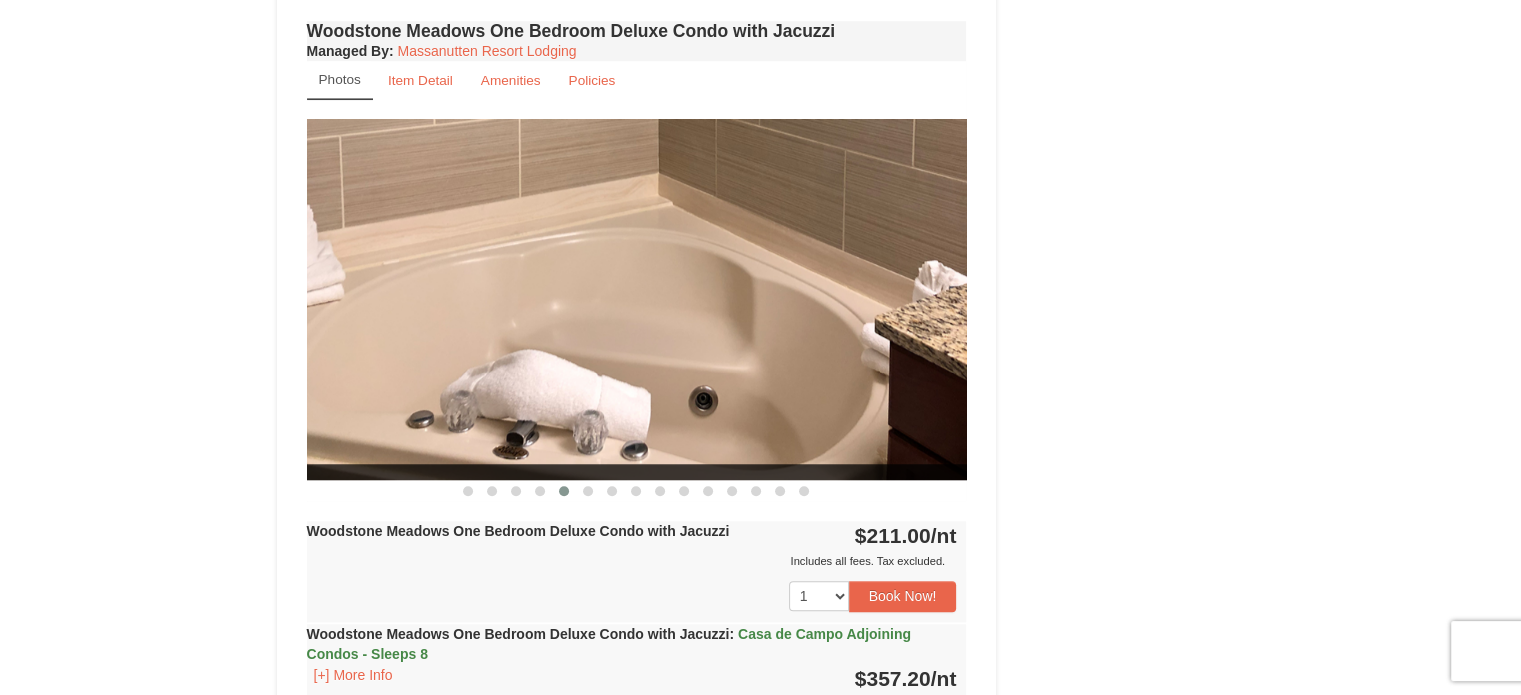 click at bounding box center (612, 491) 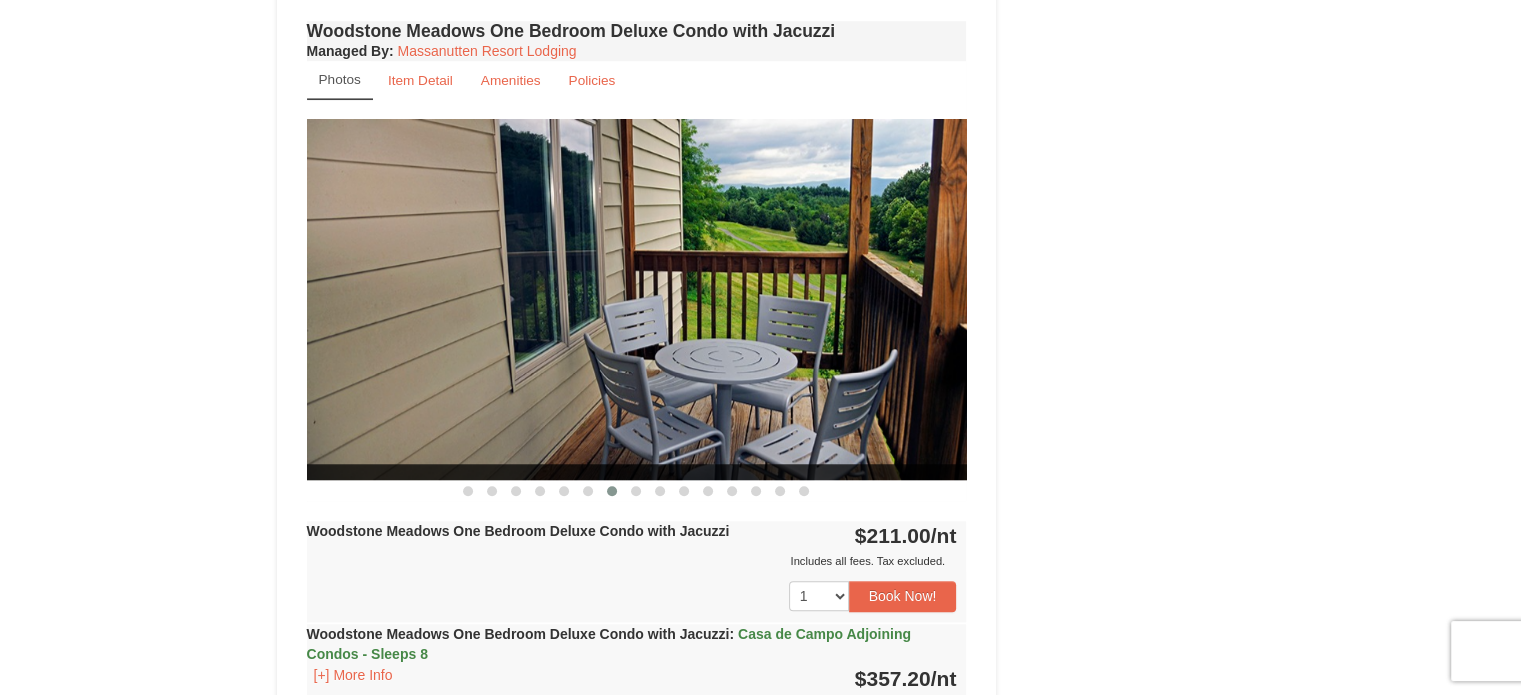 click at bounding box center (588, 491) 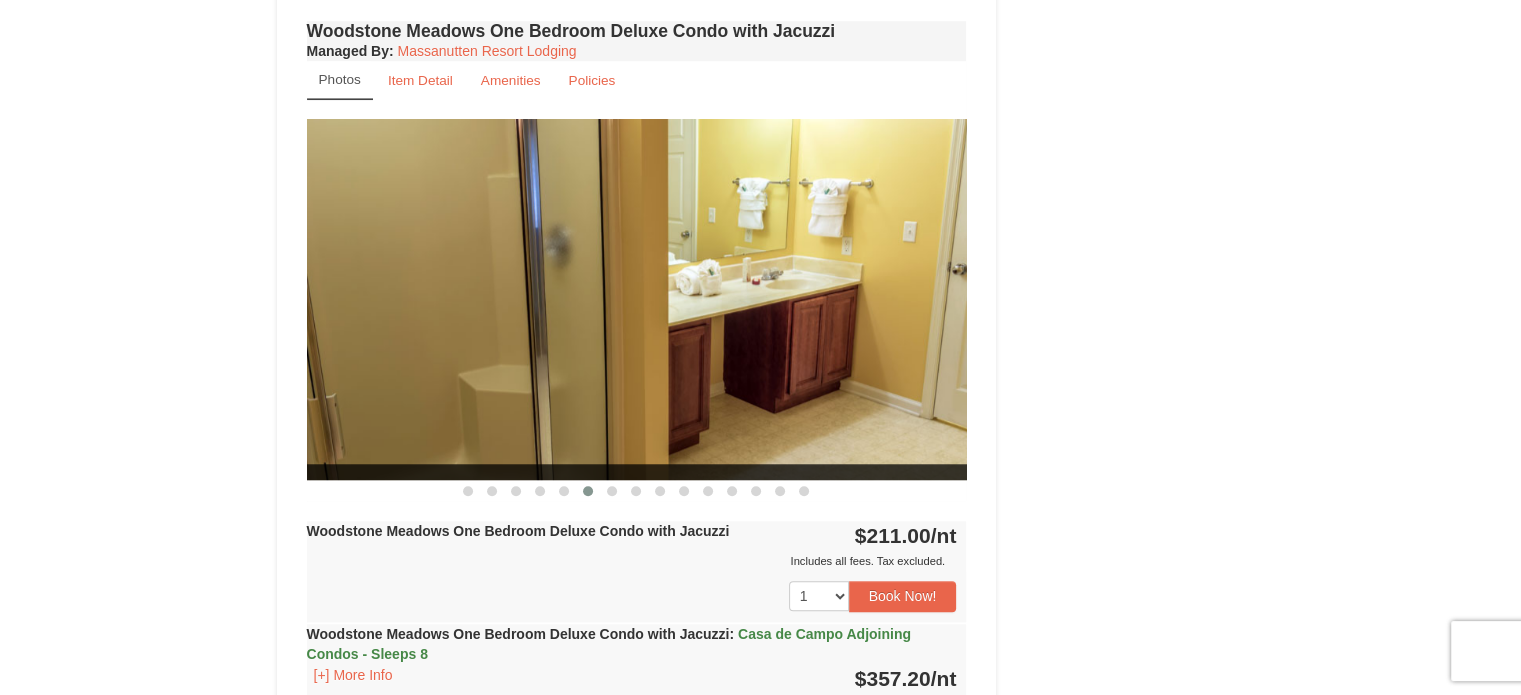 click at bounding box center [636, 491] 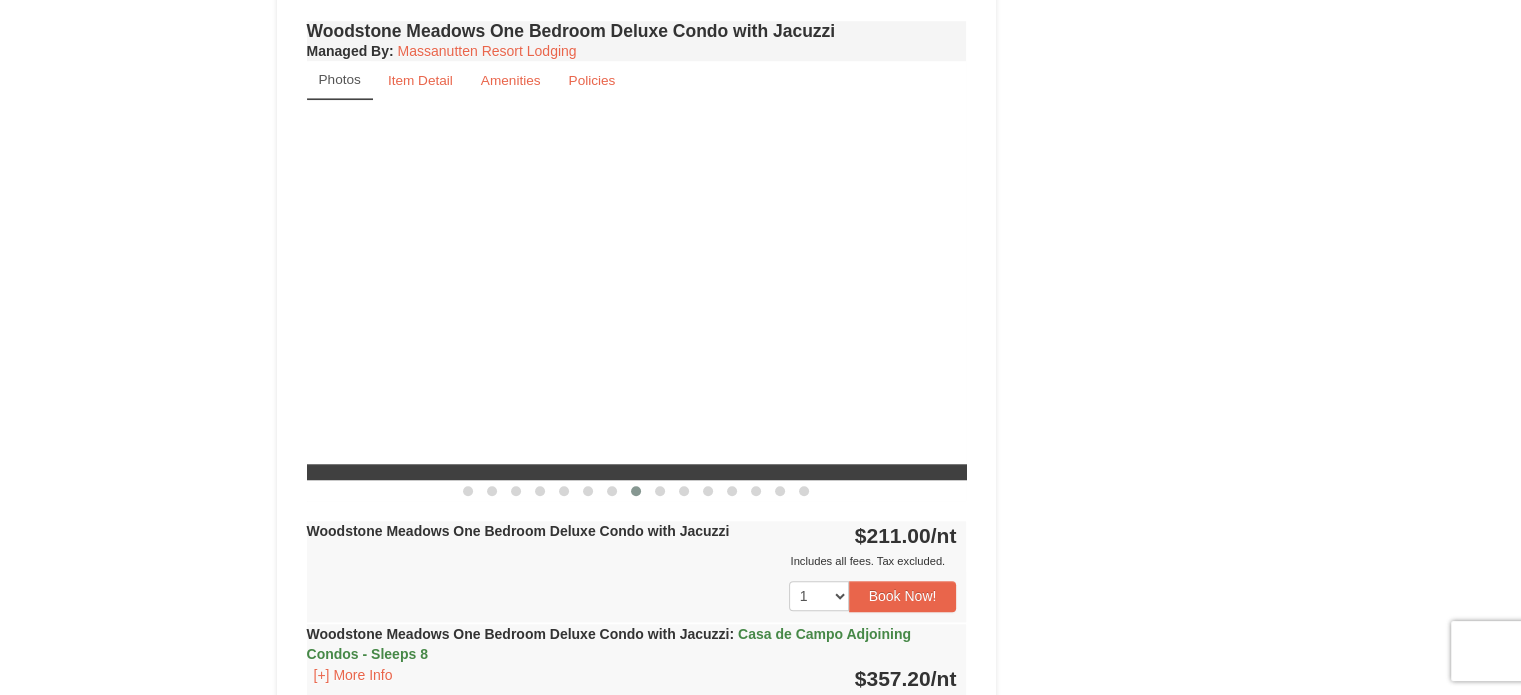 click at bounding box center [660, 491] 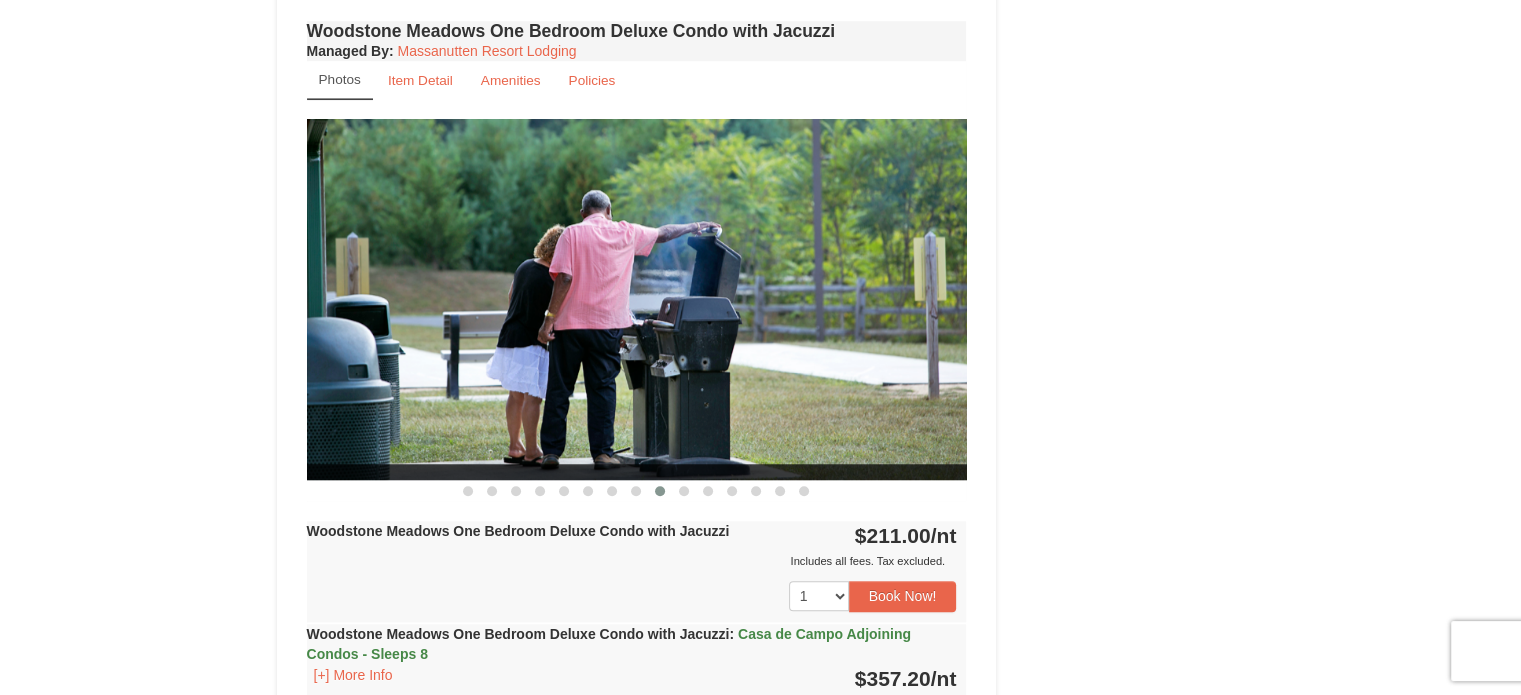 click at bounding box center [660, 491] 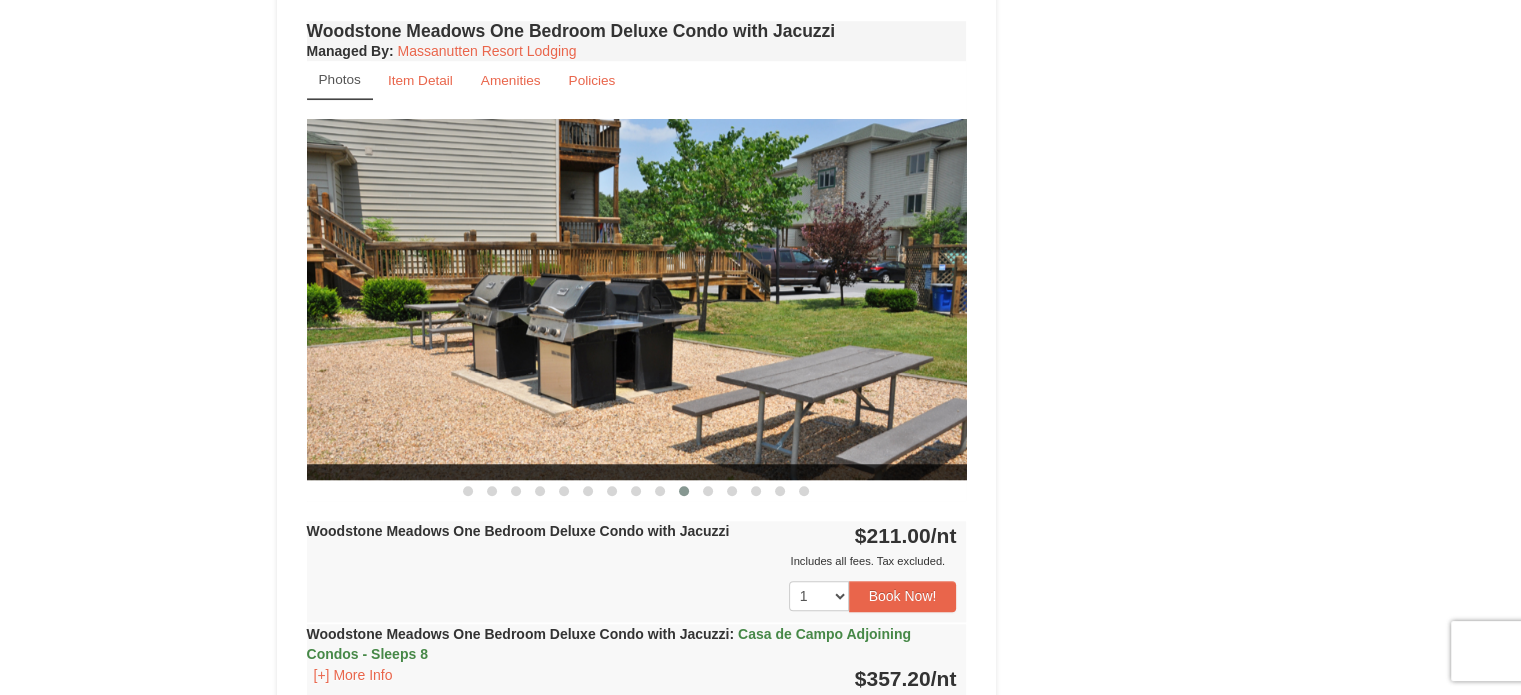 click at bounding box center (708, 491) 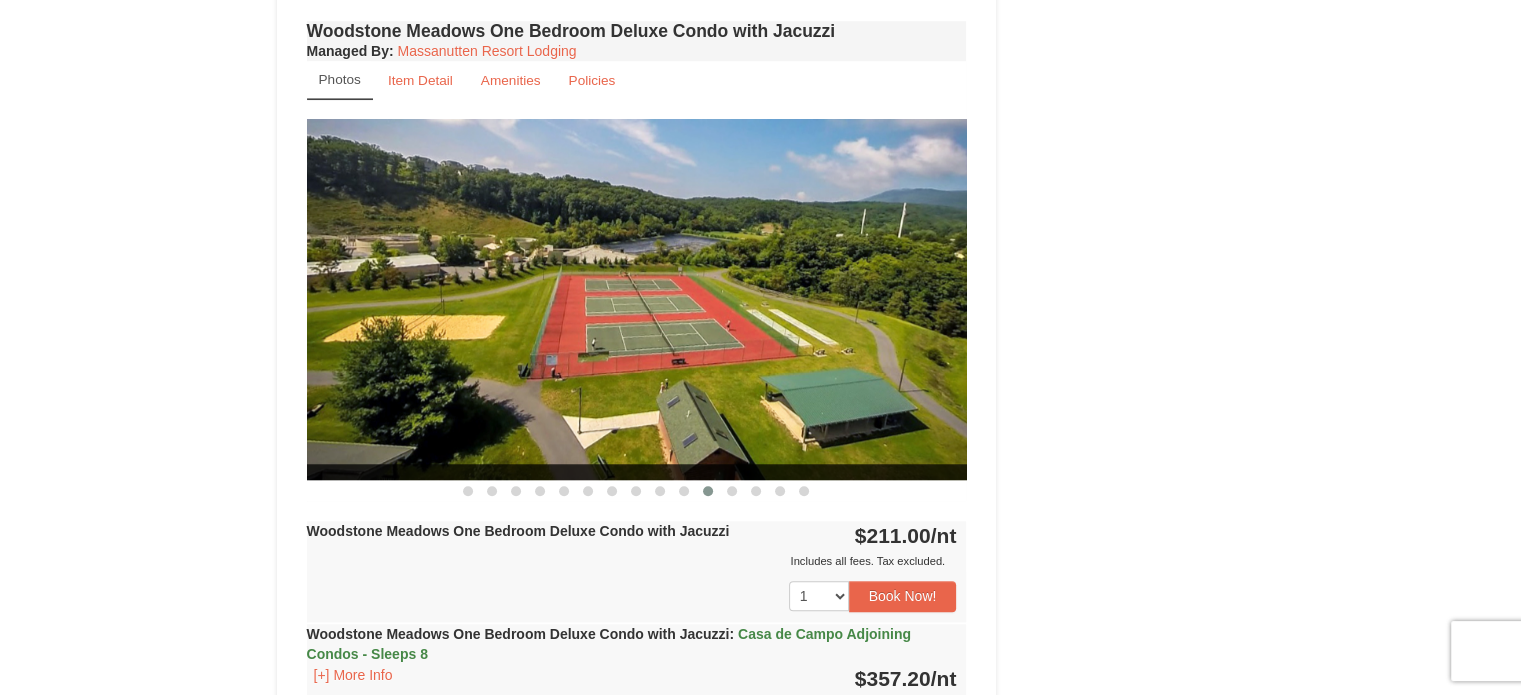 click at bounding box center (732, 491) 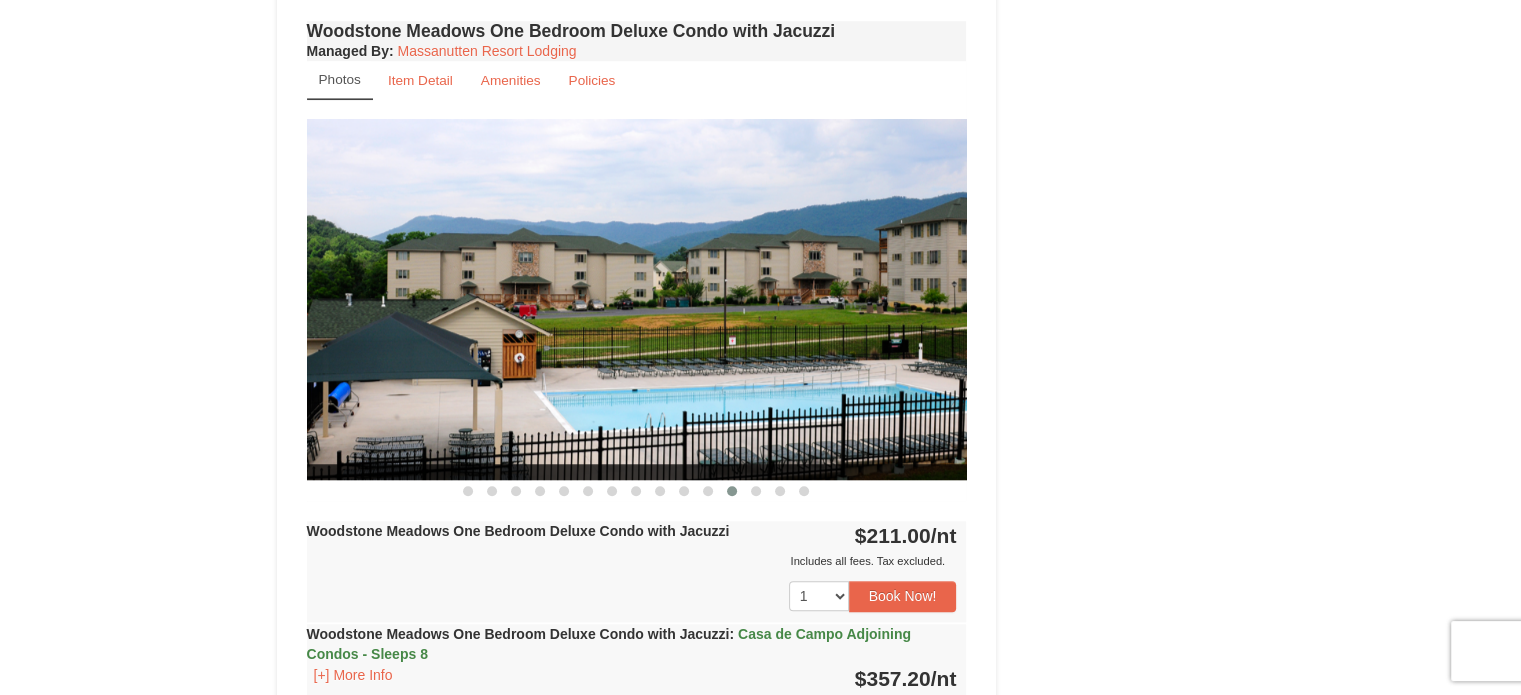 click at bounding box center [756, 491] 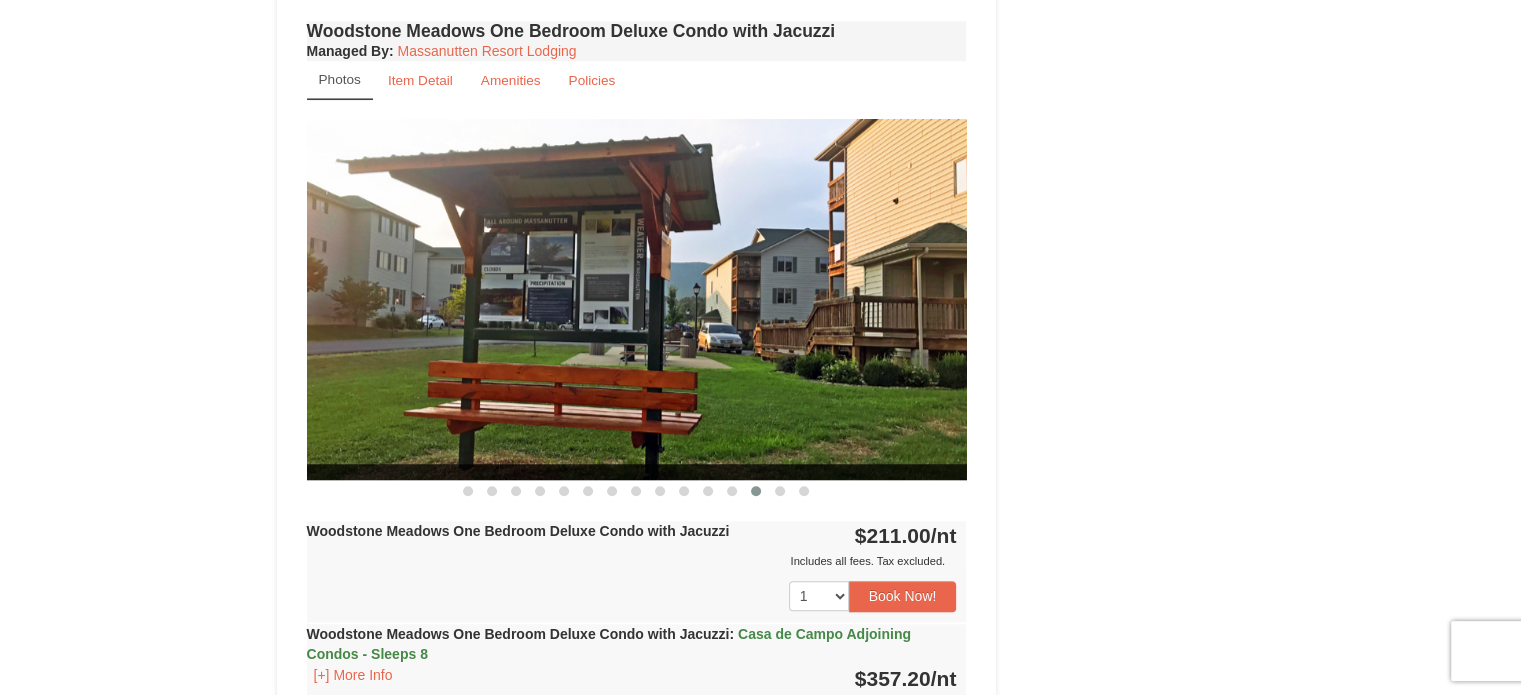 click at bounding box center [780, 491] 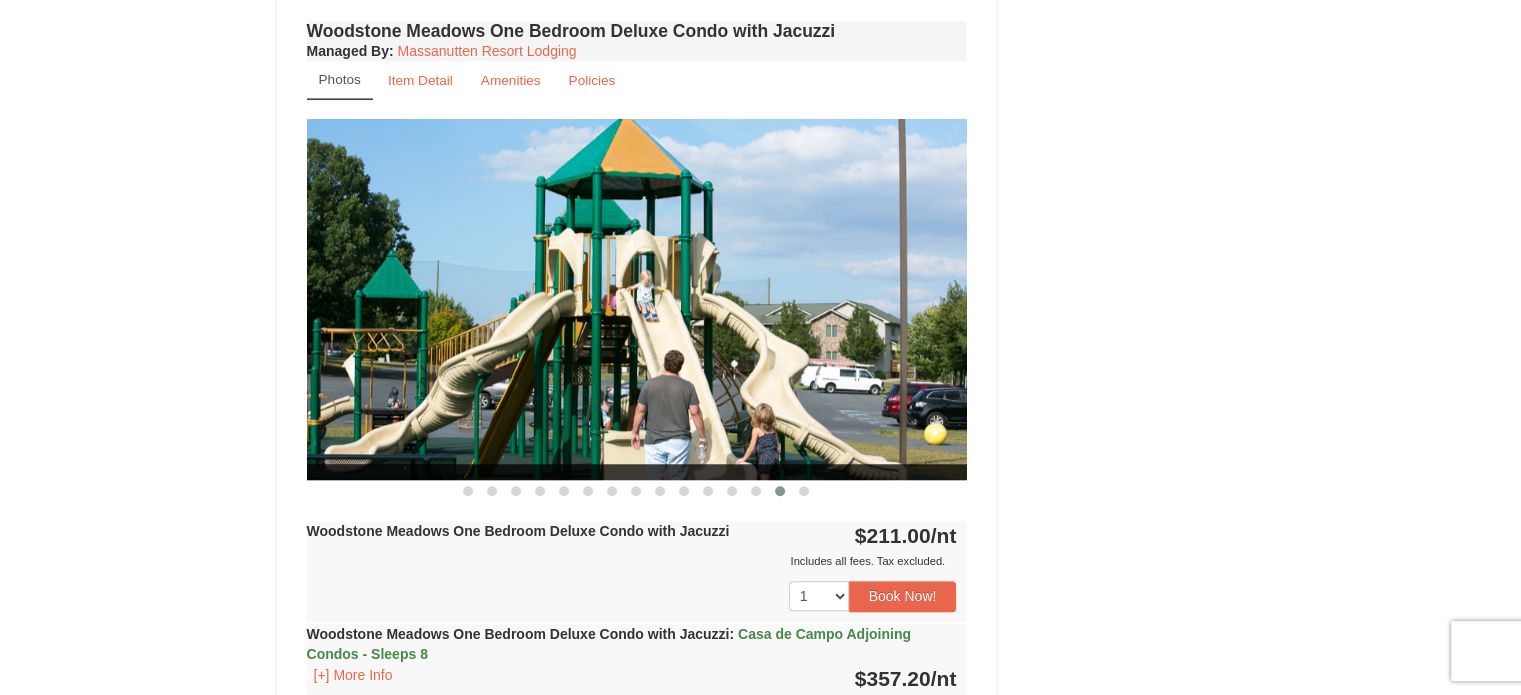 click at bounding box center [804, 491] 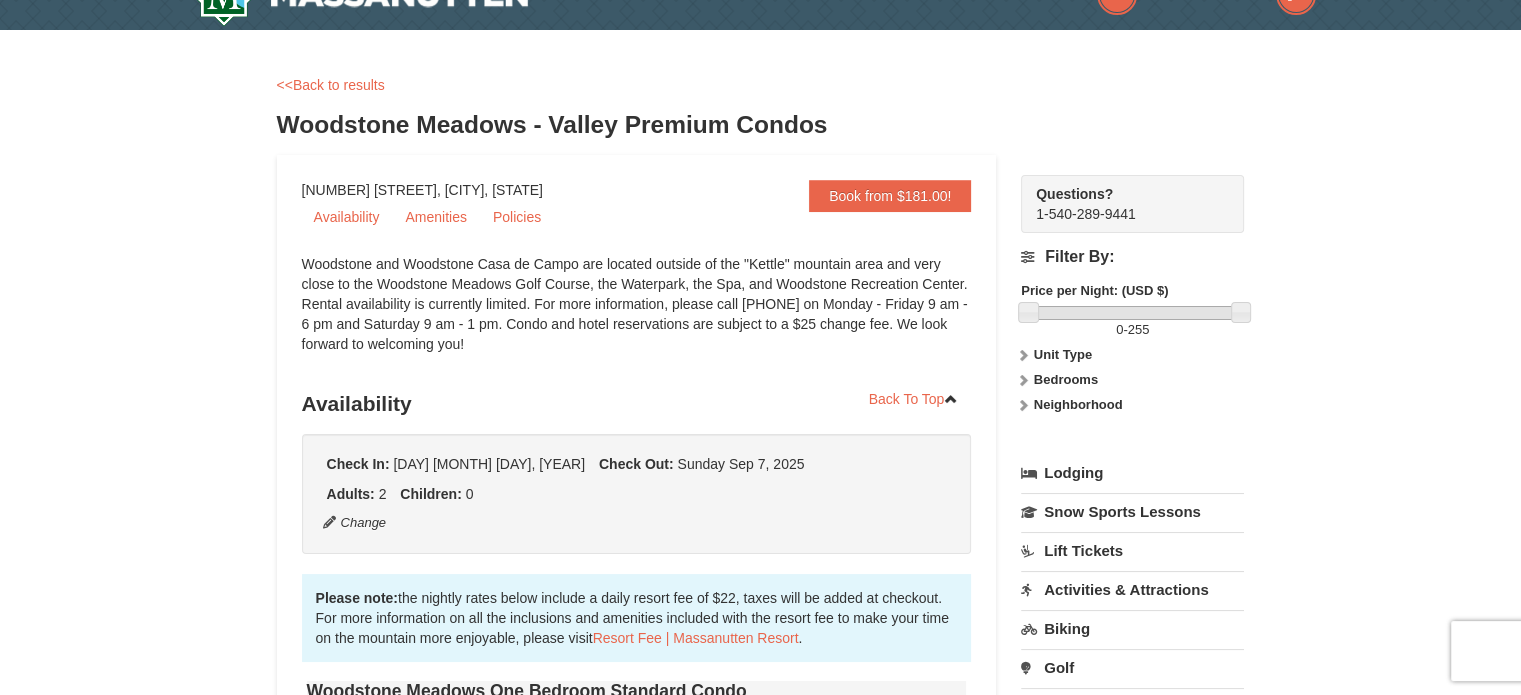 scroll, scrollTop: 40, scrollLeft: 0, axis: vertical 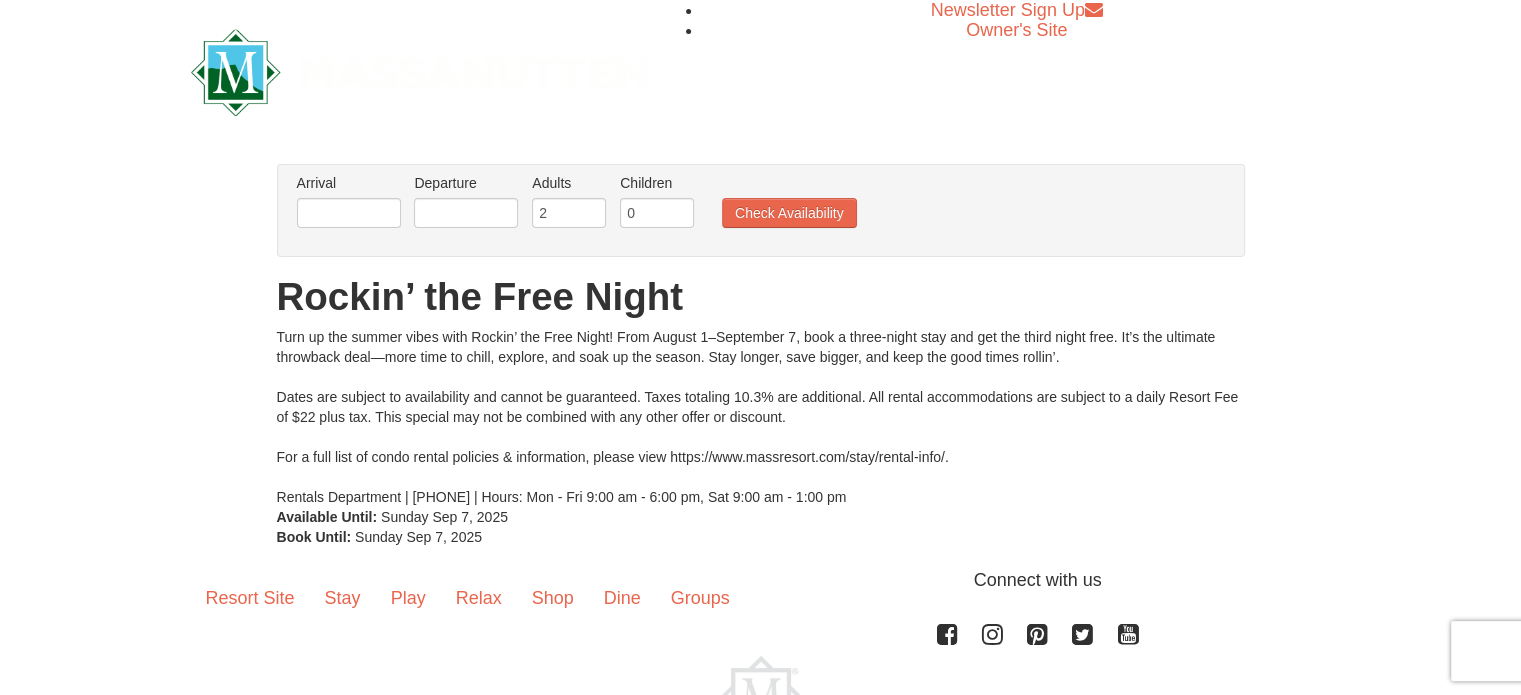 click on "Arrival Please format dates MM/DD/YYYY Please format dates MM/DD/YYYY" at bounding box center [349, 205] 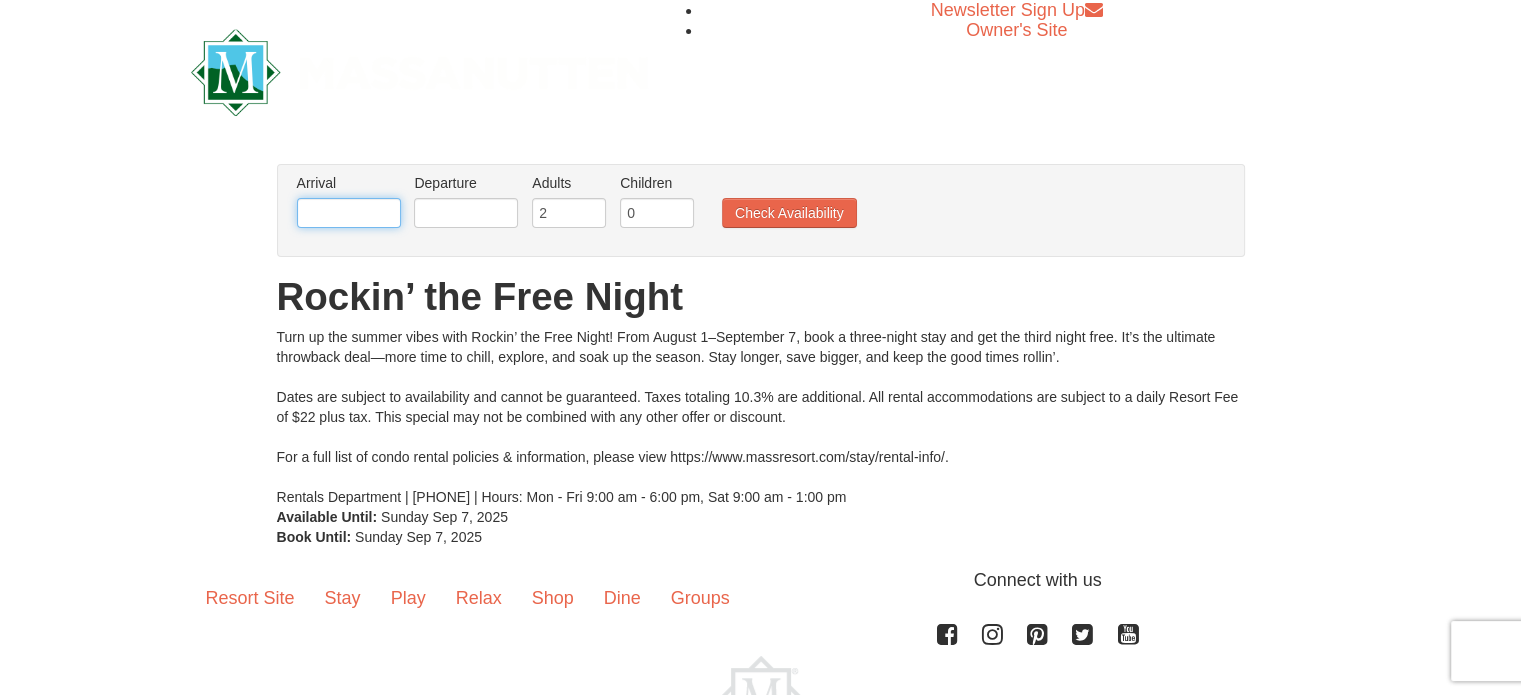 click at bounding box center (349, 213) 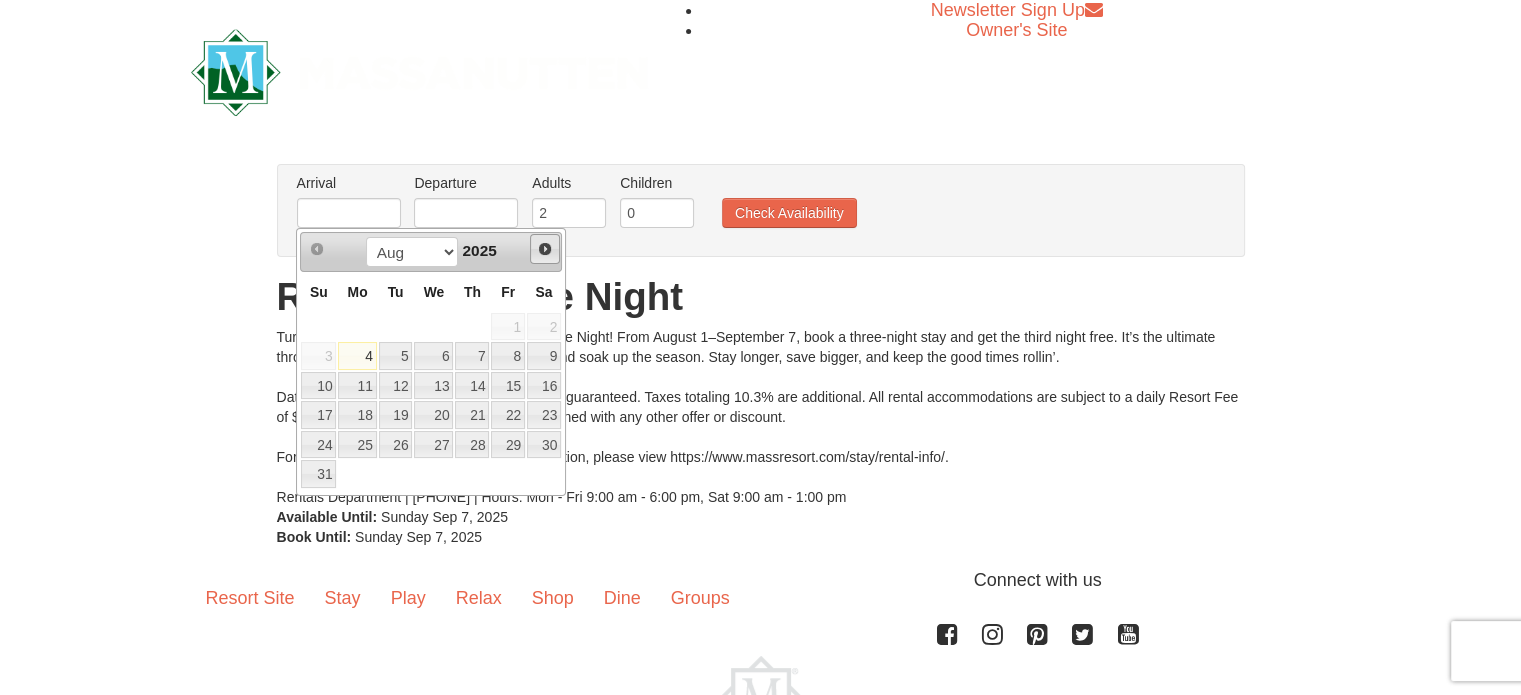 click on "Next" at bounding box center [545, 249] 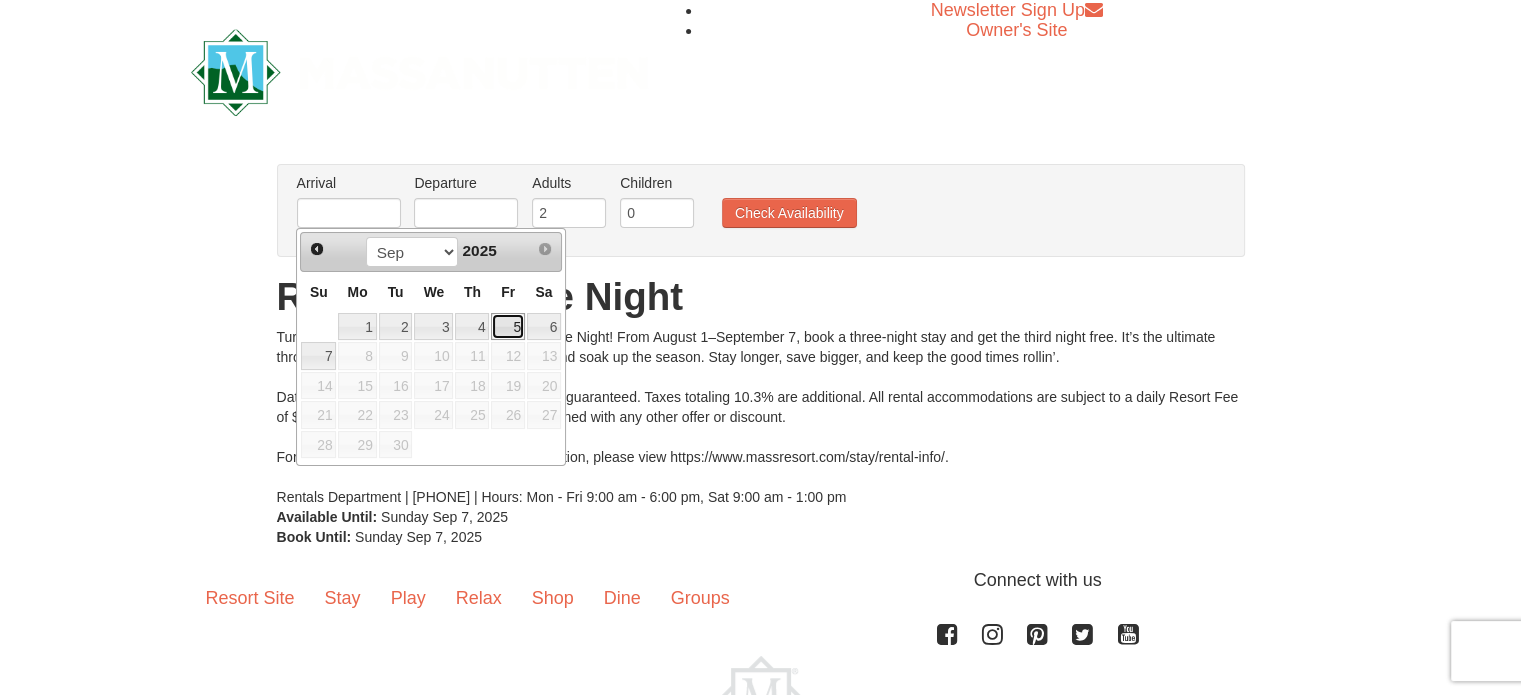 click on "5" at bounding box center (508, 327) 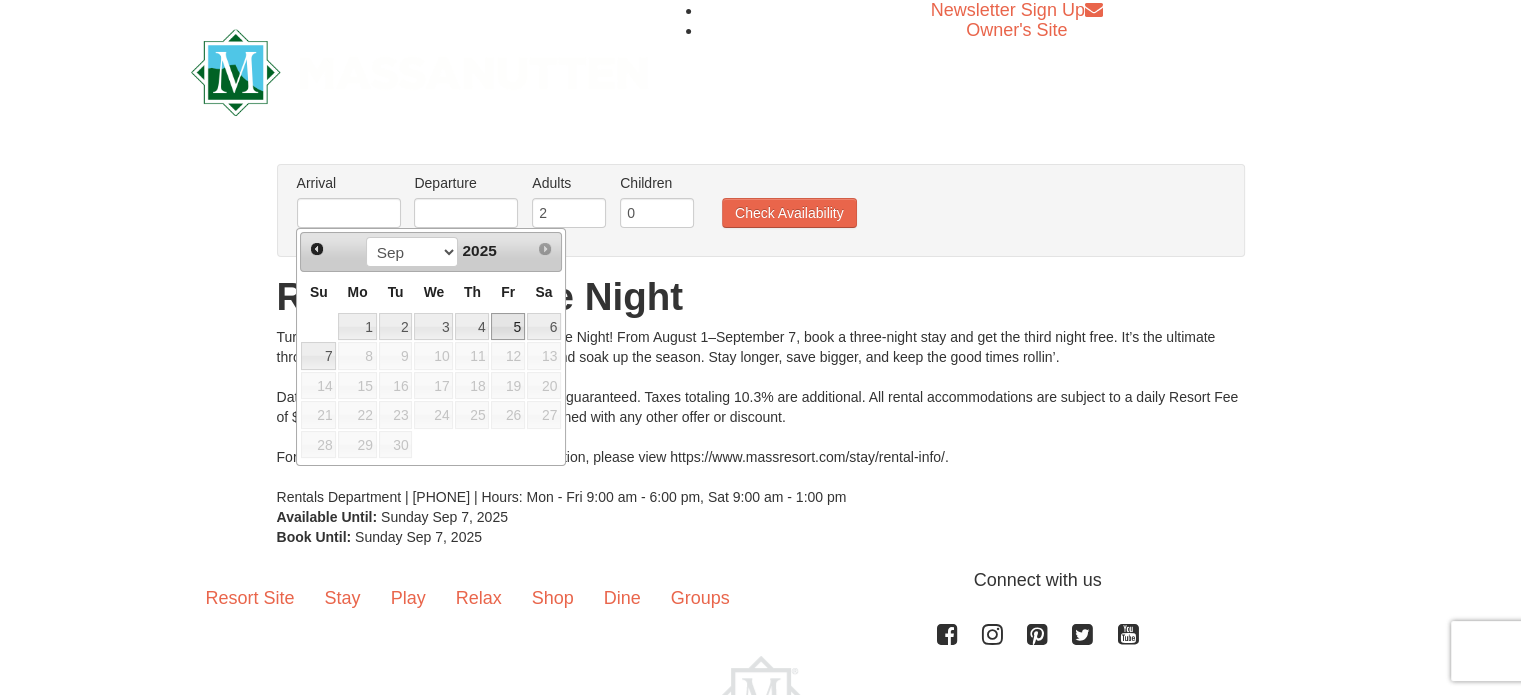 type on "[DATE]" 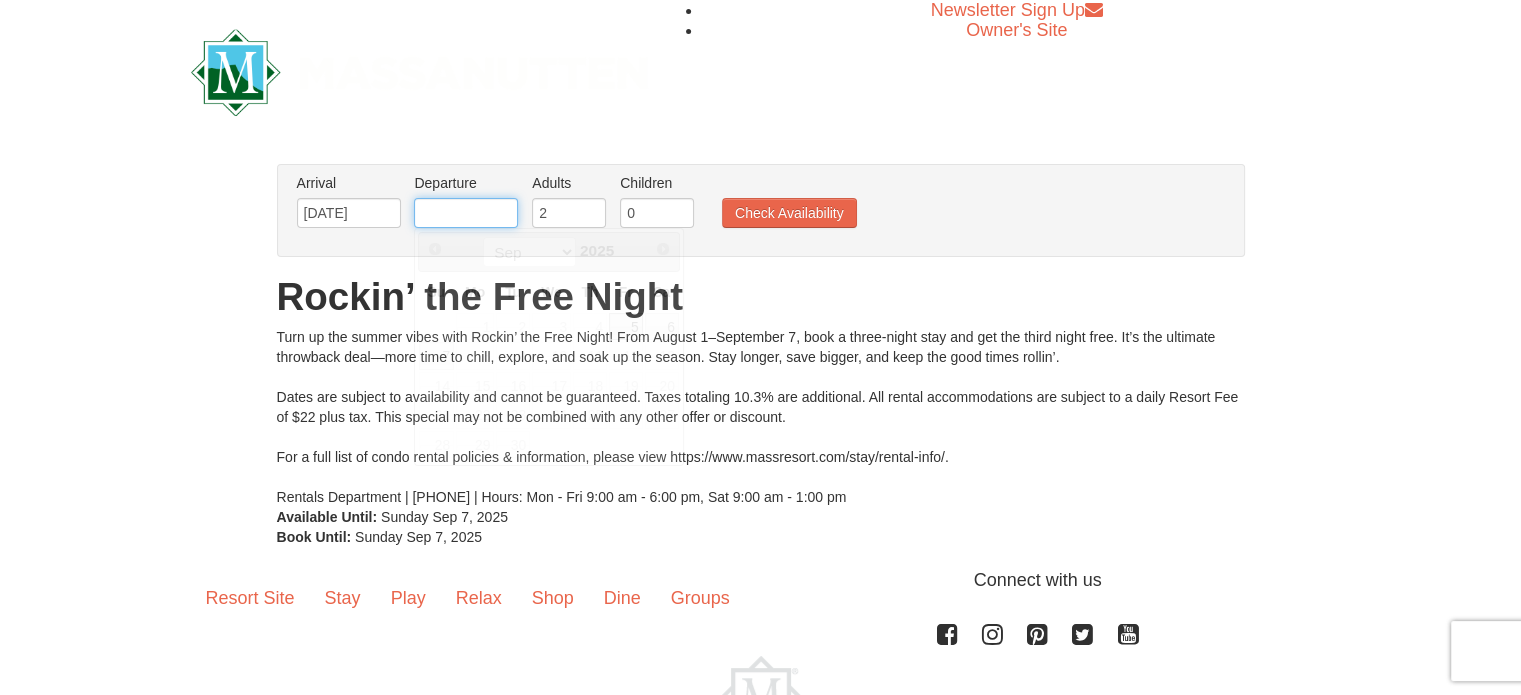 click at bounding box center (466, 213) 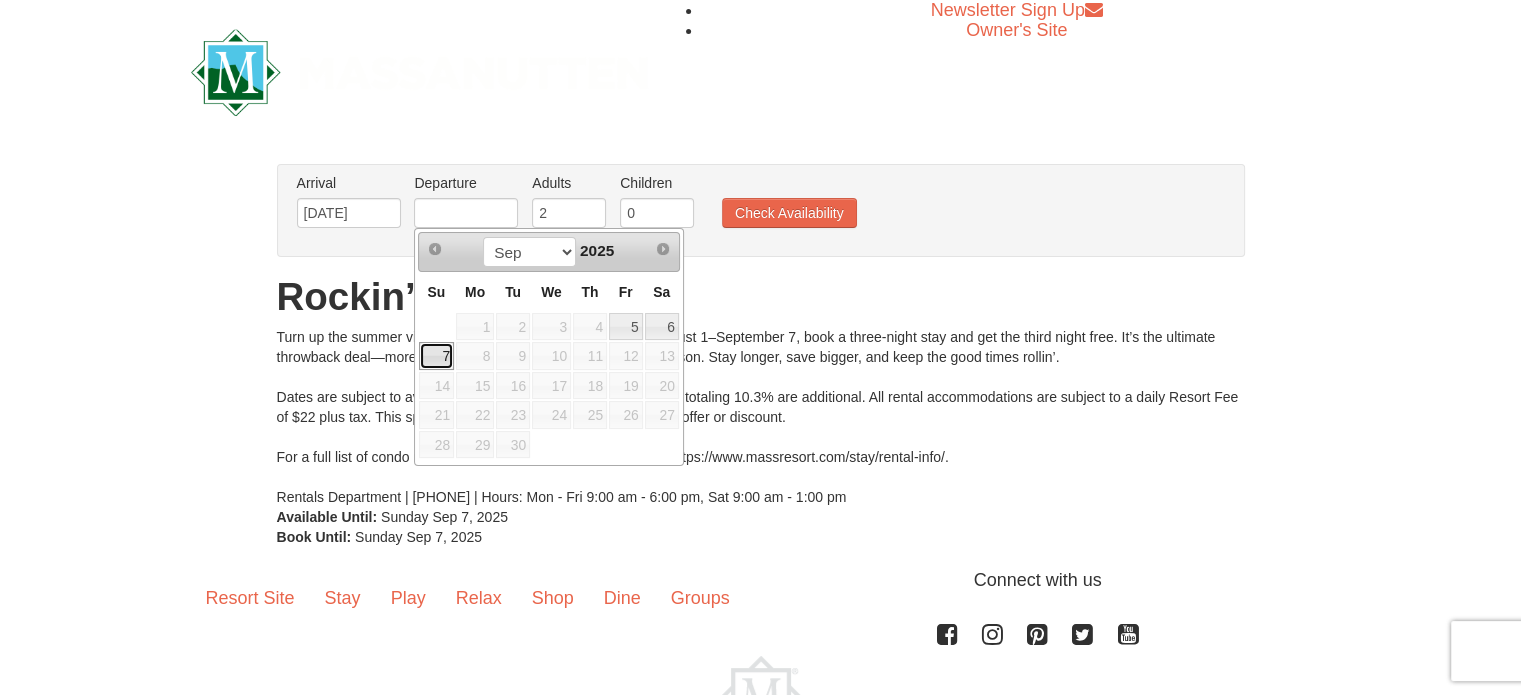 click on "7" at bounding box center [436, 356] 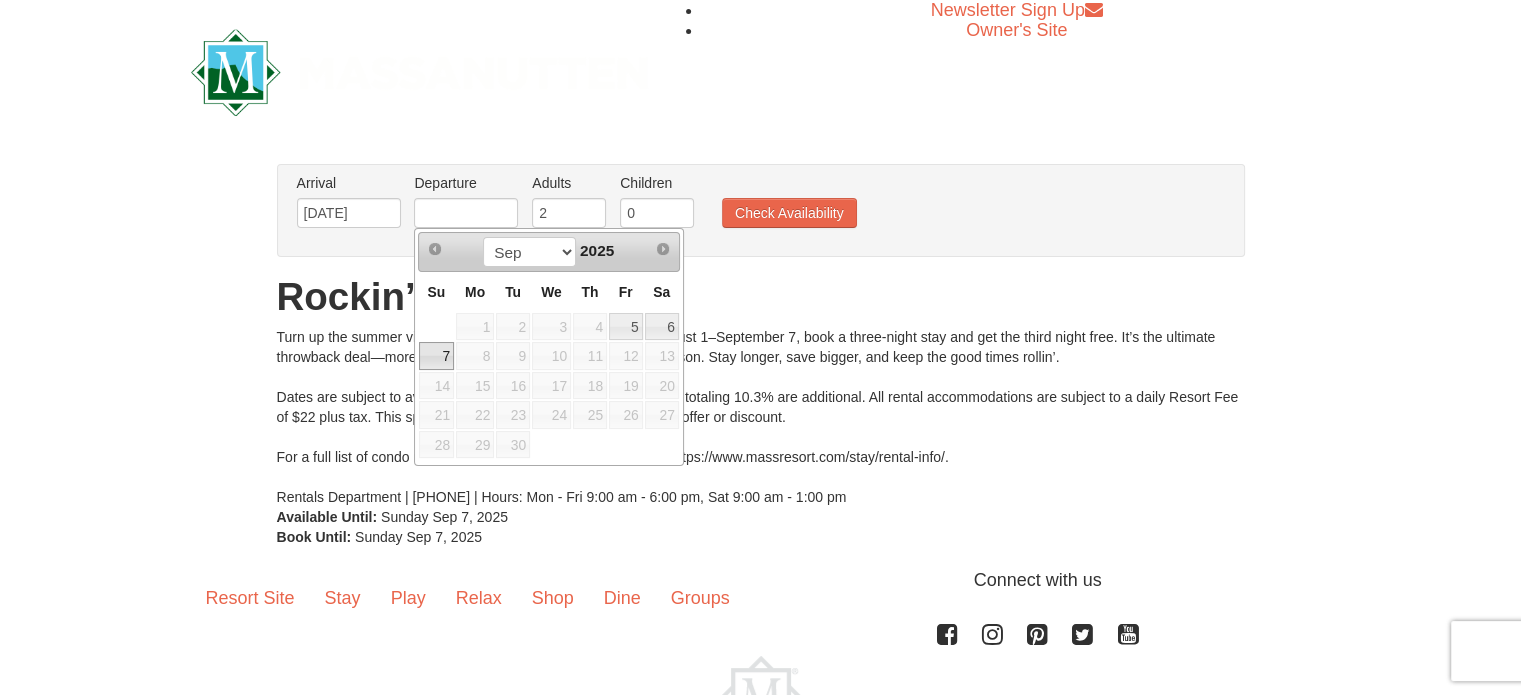 type on "[DATE]" 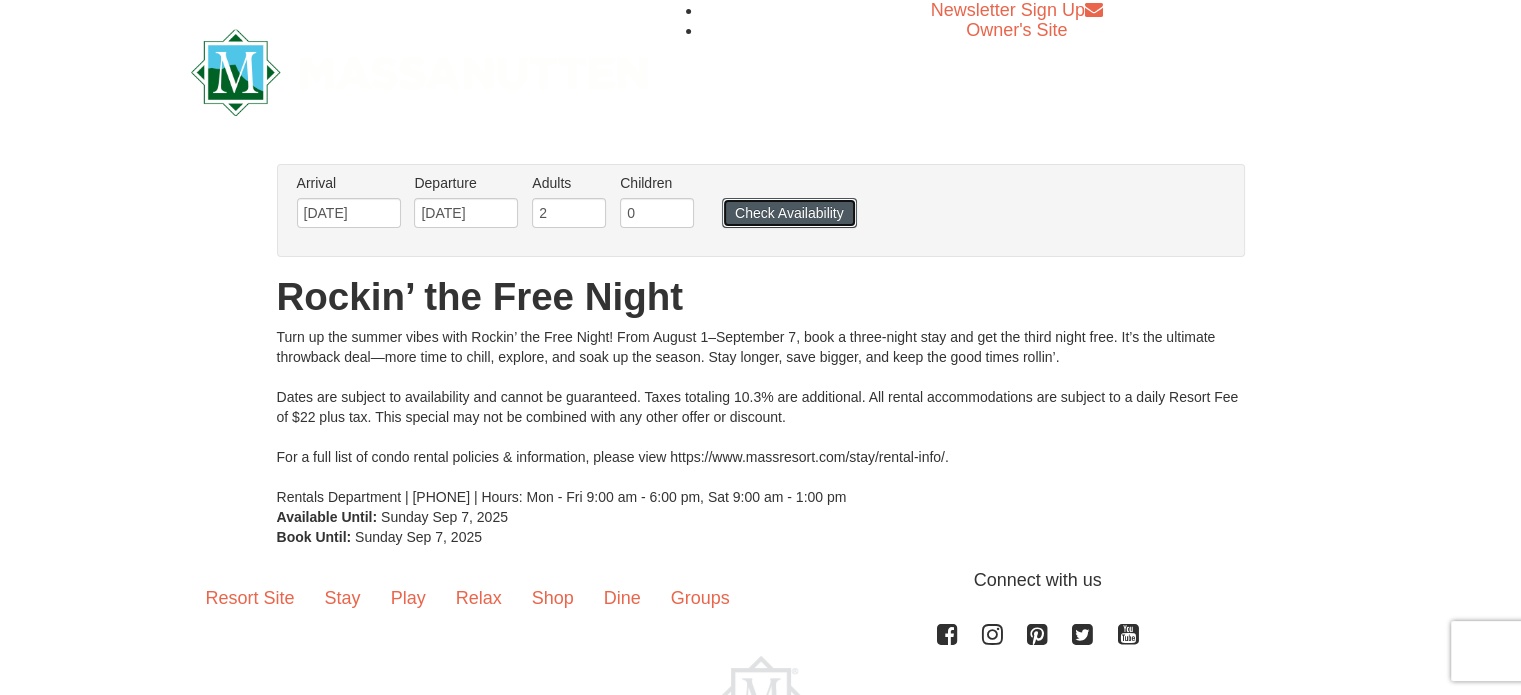 click on "Check Availability" at bounding box center (789, 213) 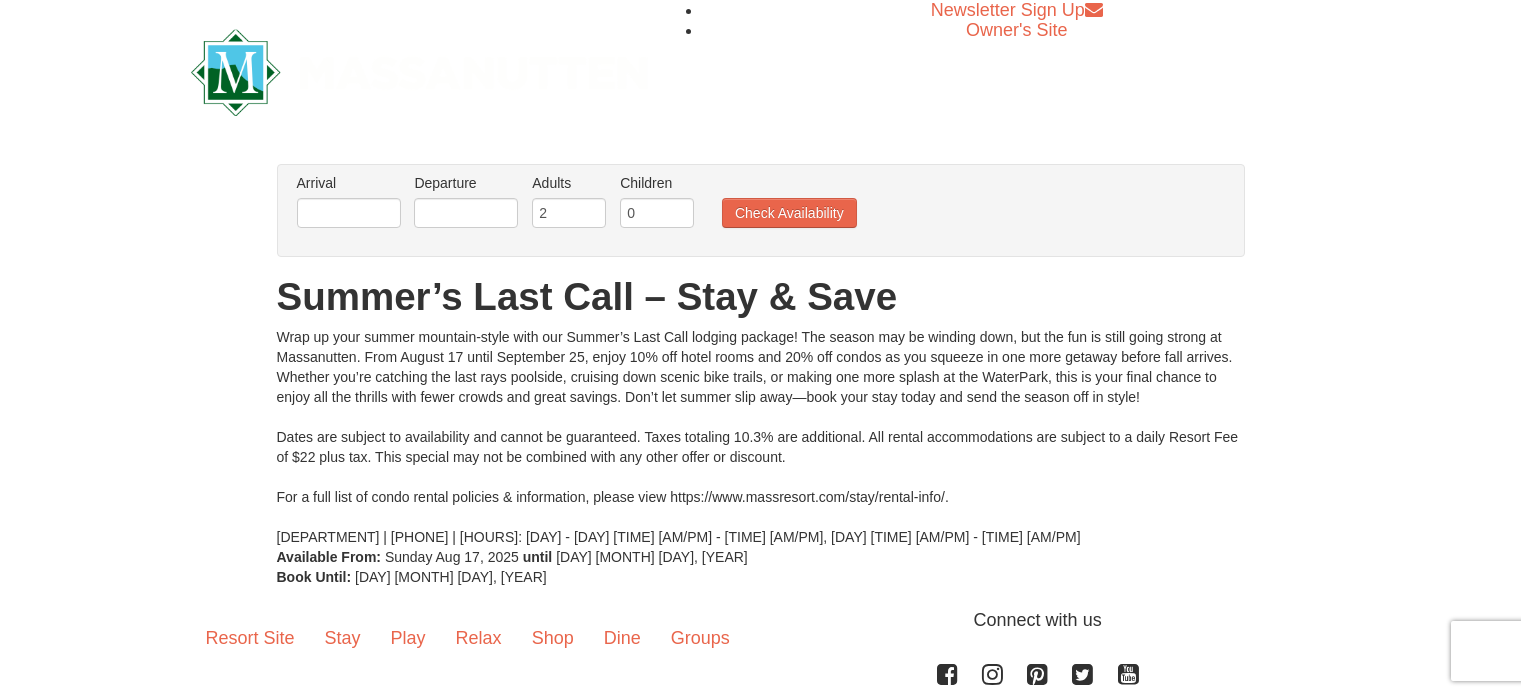 scroll, scrollTop: 0, scrollLeft: 0, axis: both 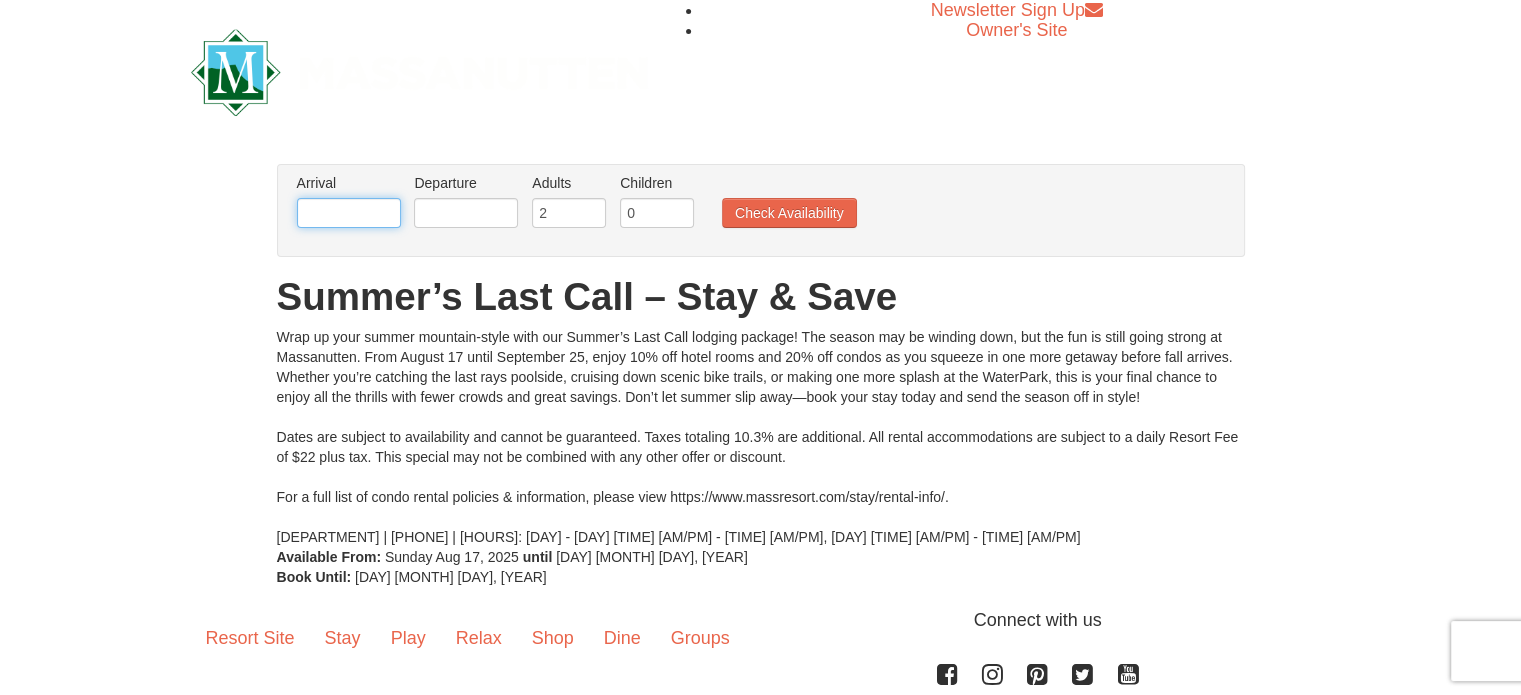 click at bounding box center (349, 213) 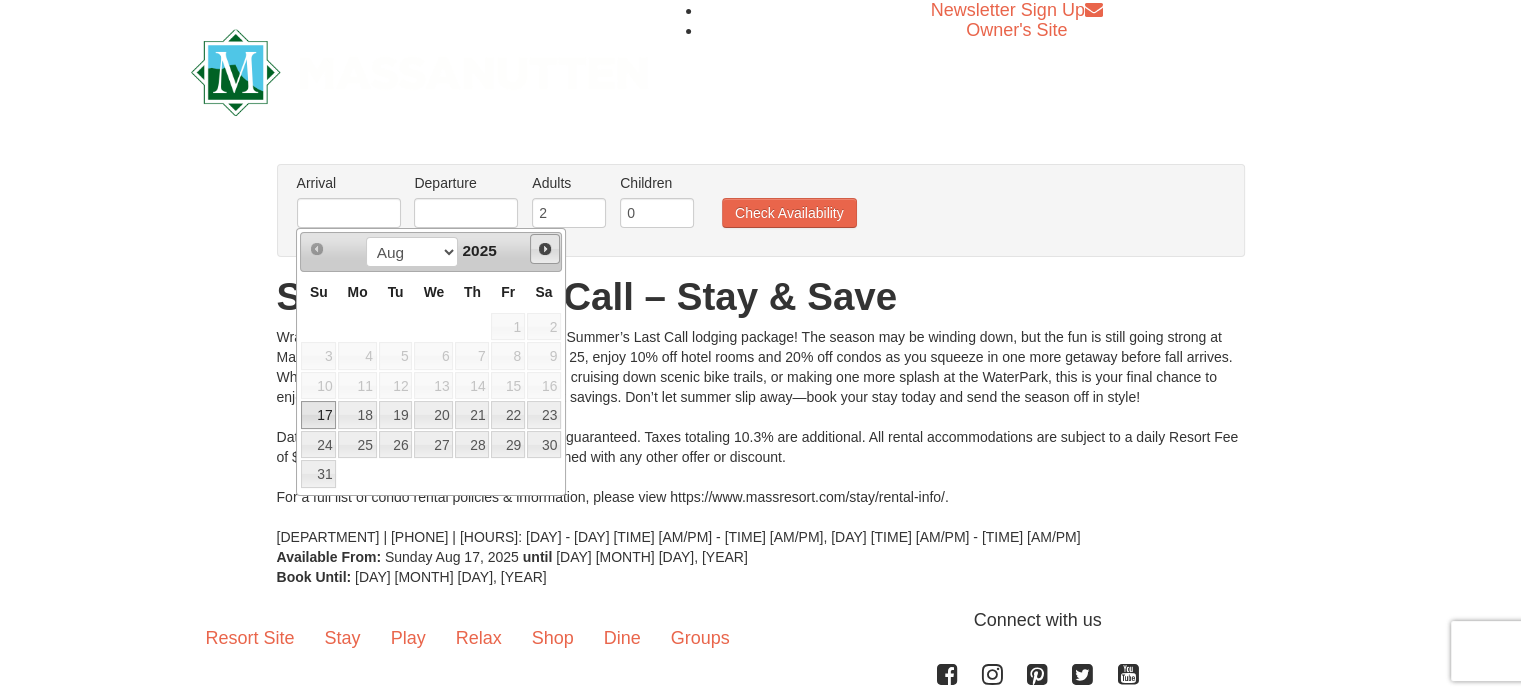 click on "Next" at bounding box center (545, 249) 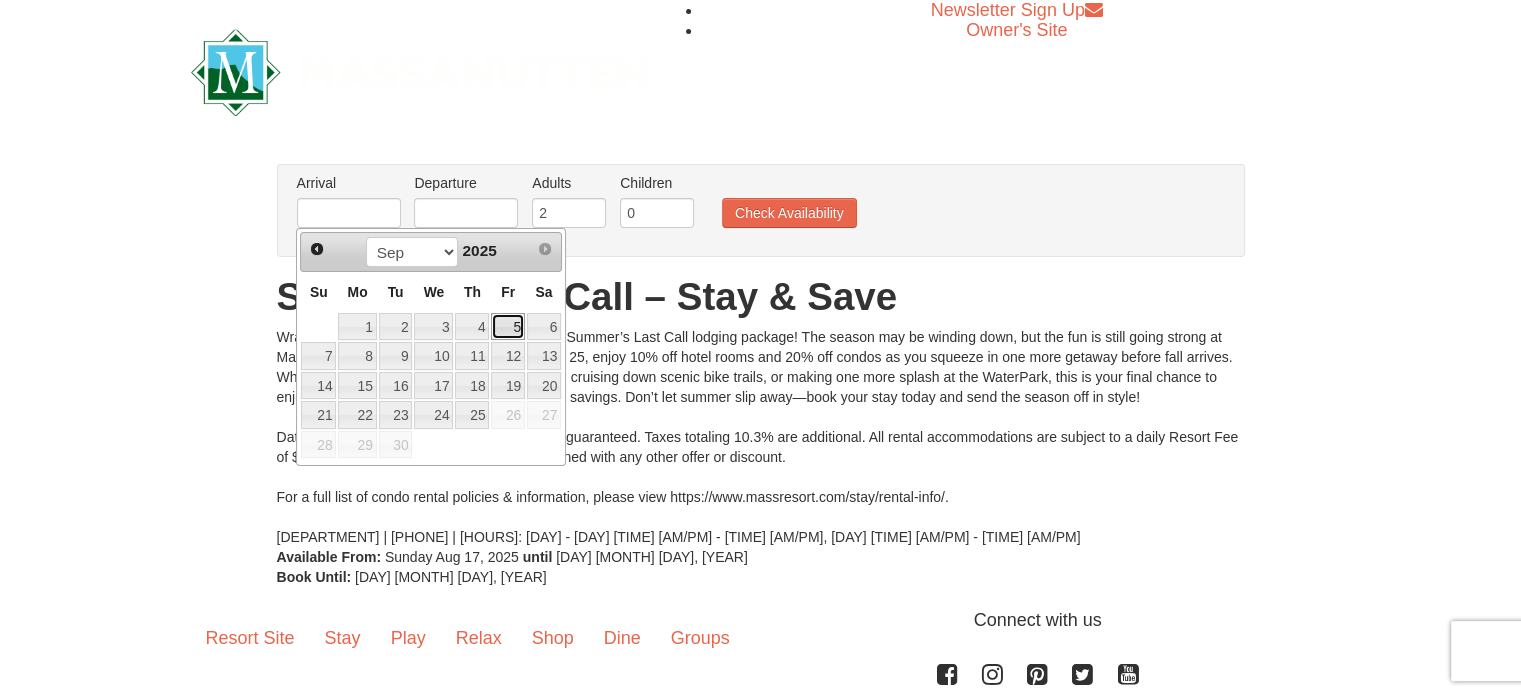 click on "5" at bounding box center (508, 327) 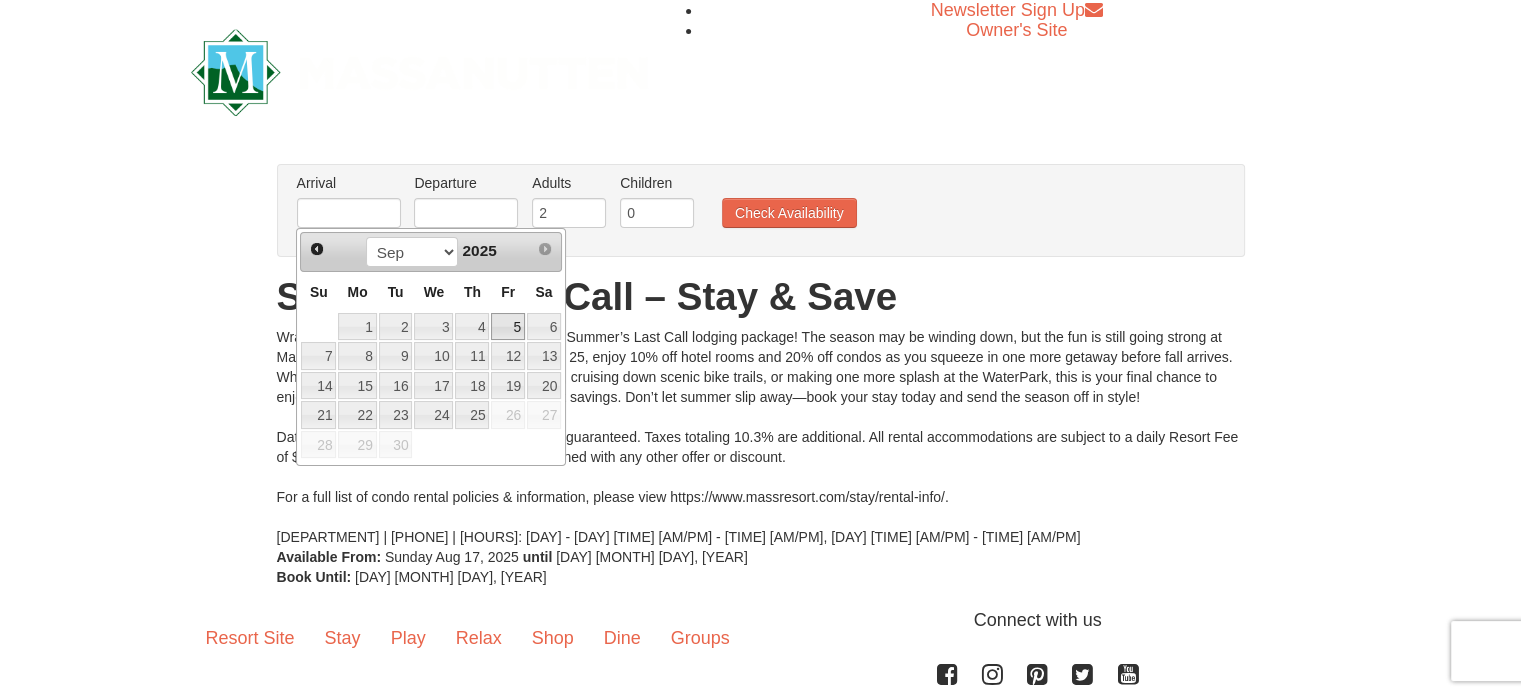 type on "[MM]/[DD]/[YYYY]" 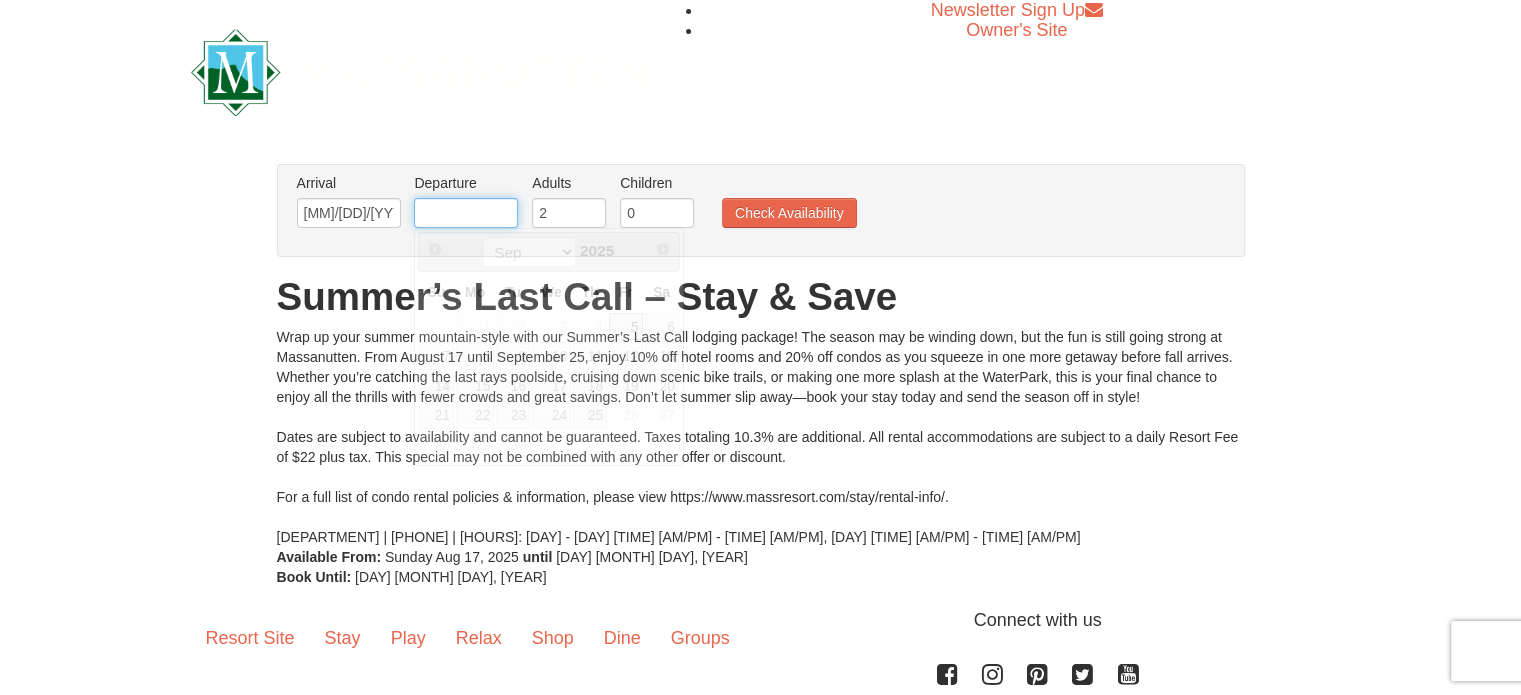 click at bounding box center (466, 213) 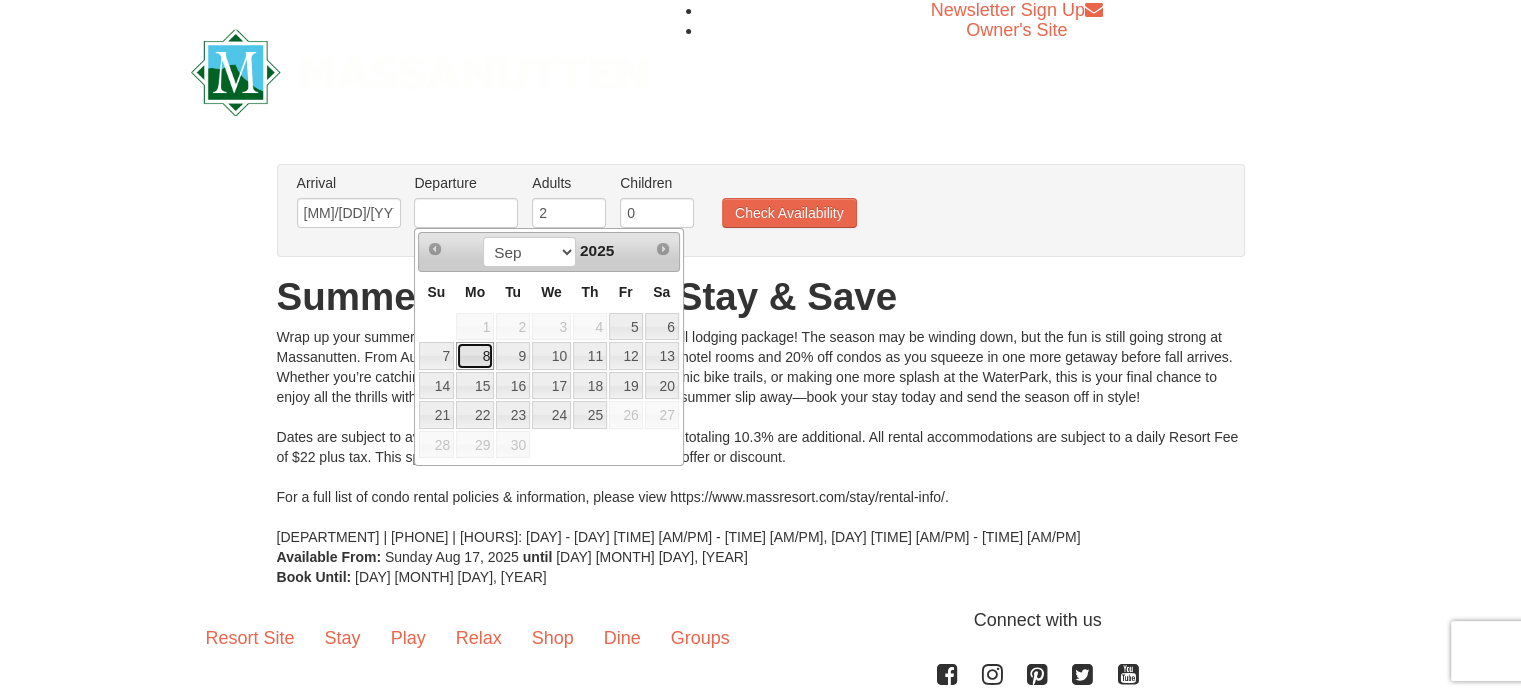 click on "8" at bounding box center (475, 356) 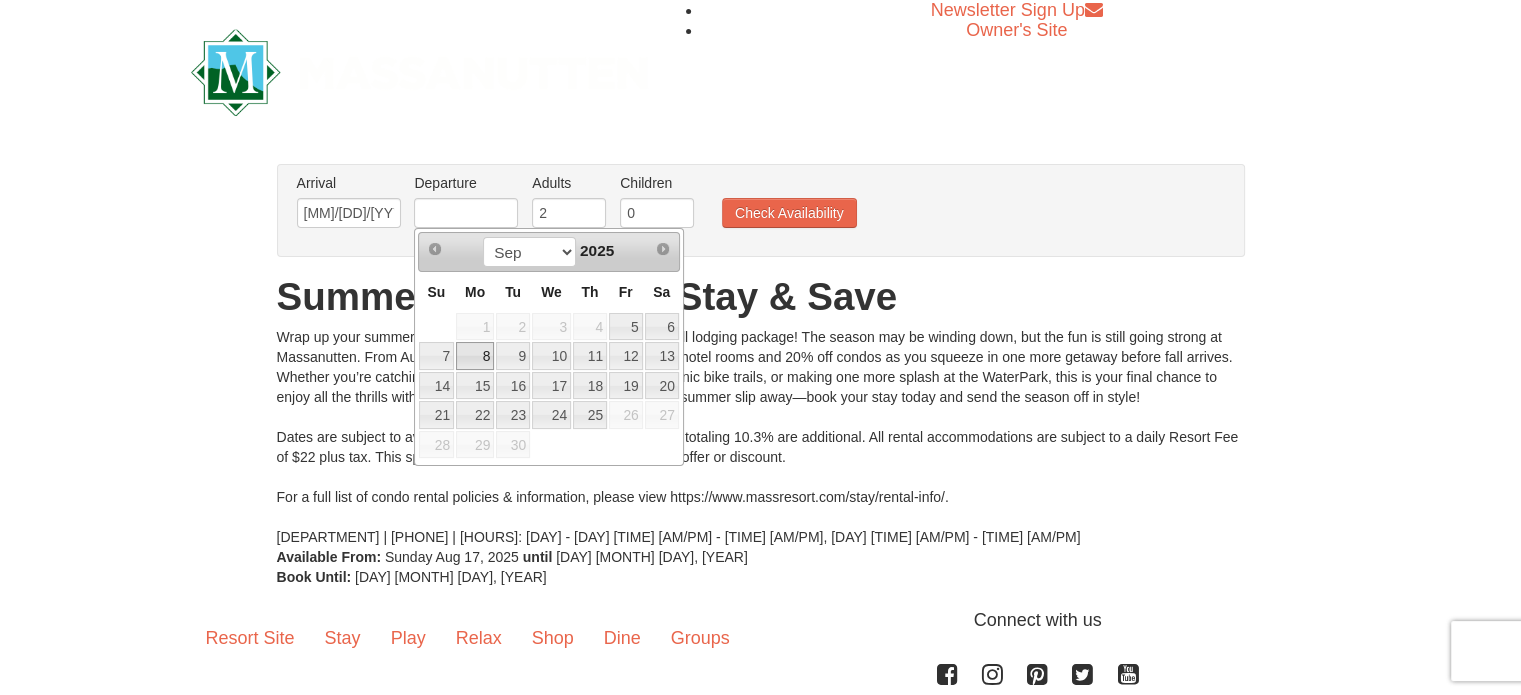 type on "09/08/2025" 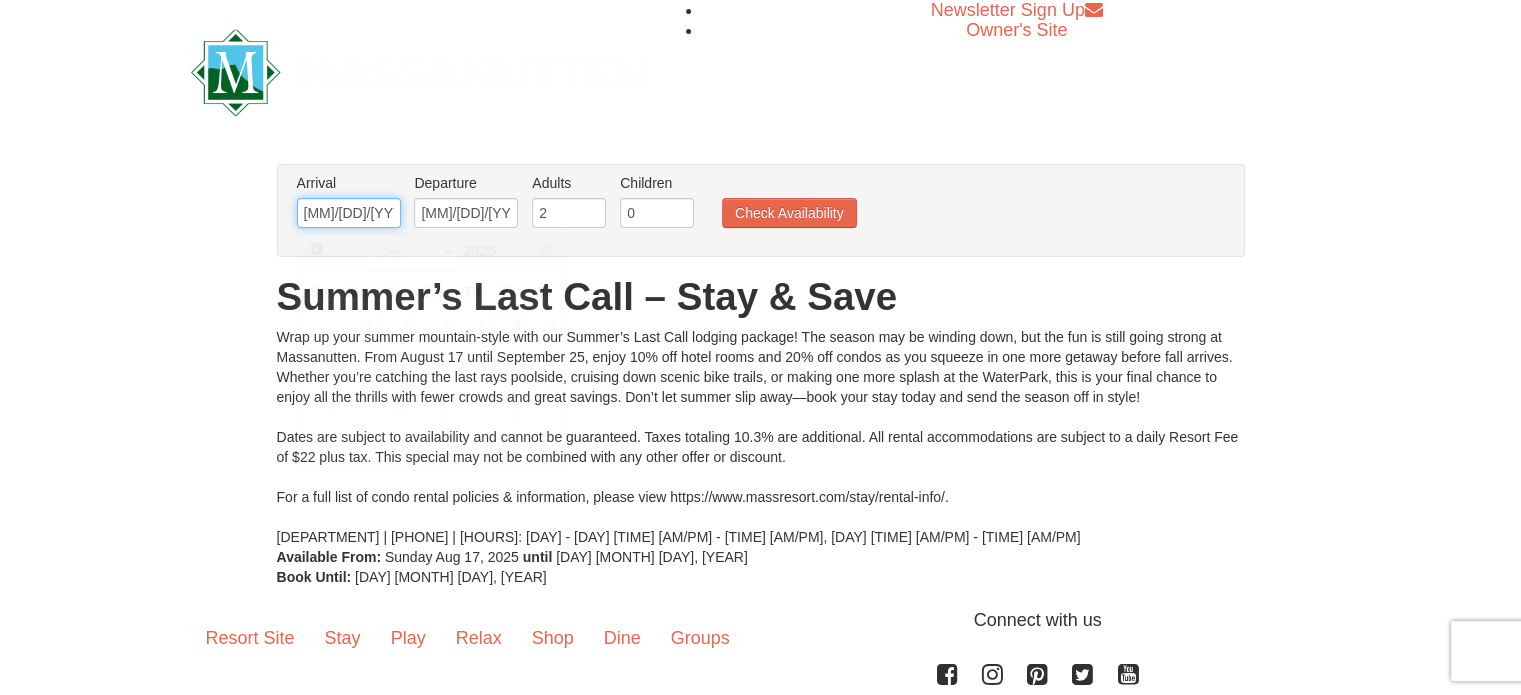 click on "[DATE]" at bounding box center (349, 213) 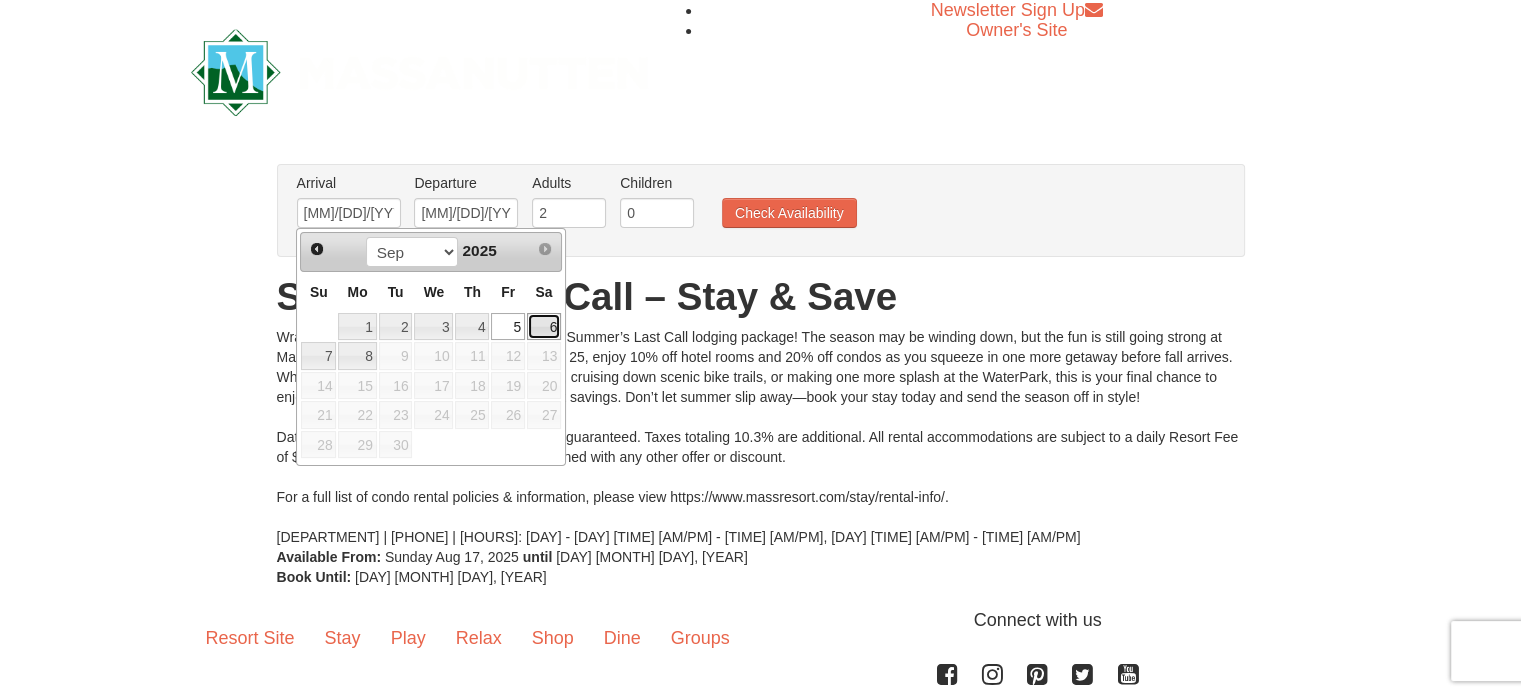 click on "6" at bounding box center (544, 327) 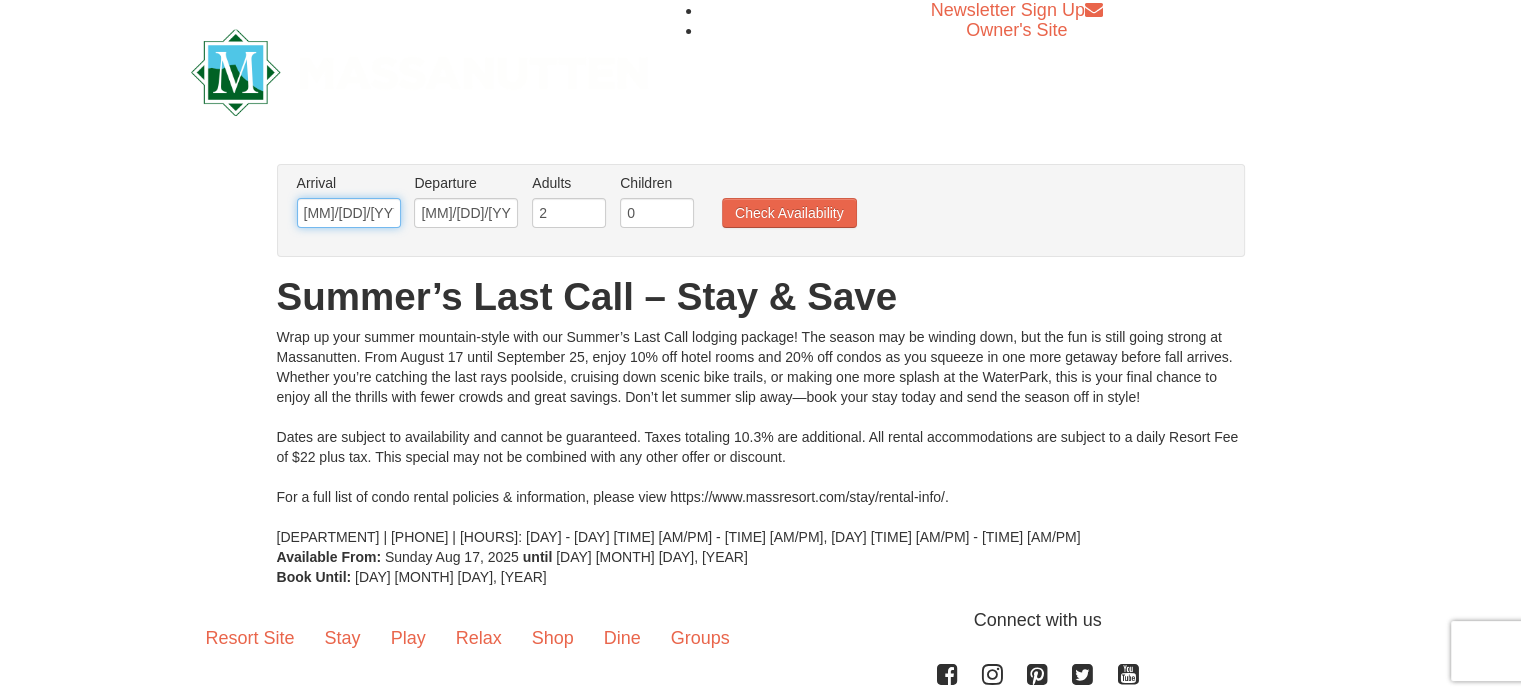 click on "09/06/2025" at bounding box center [349, 213] 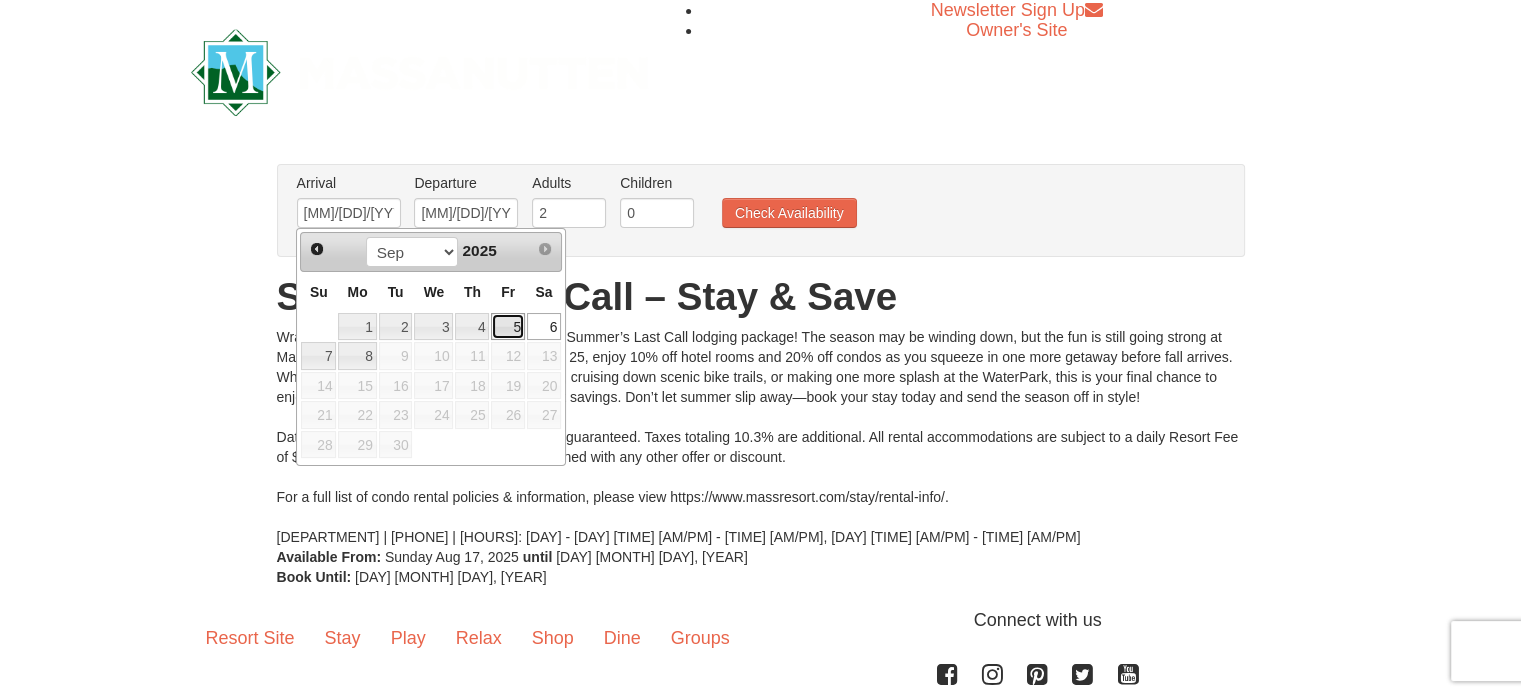 click on "5" at bounding box center [508, 327] 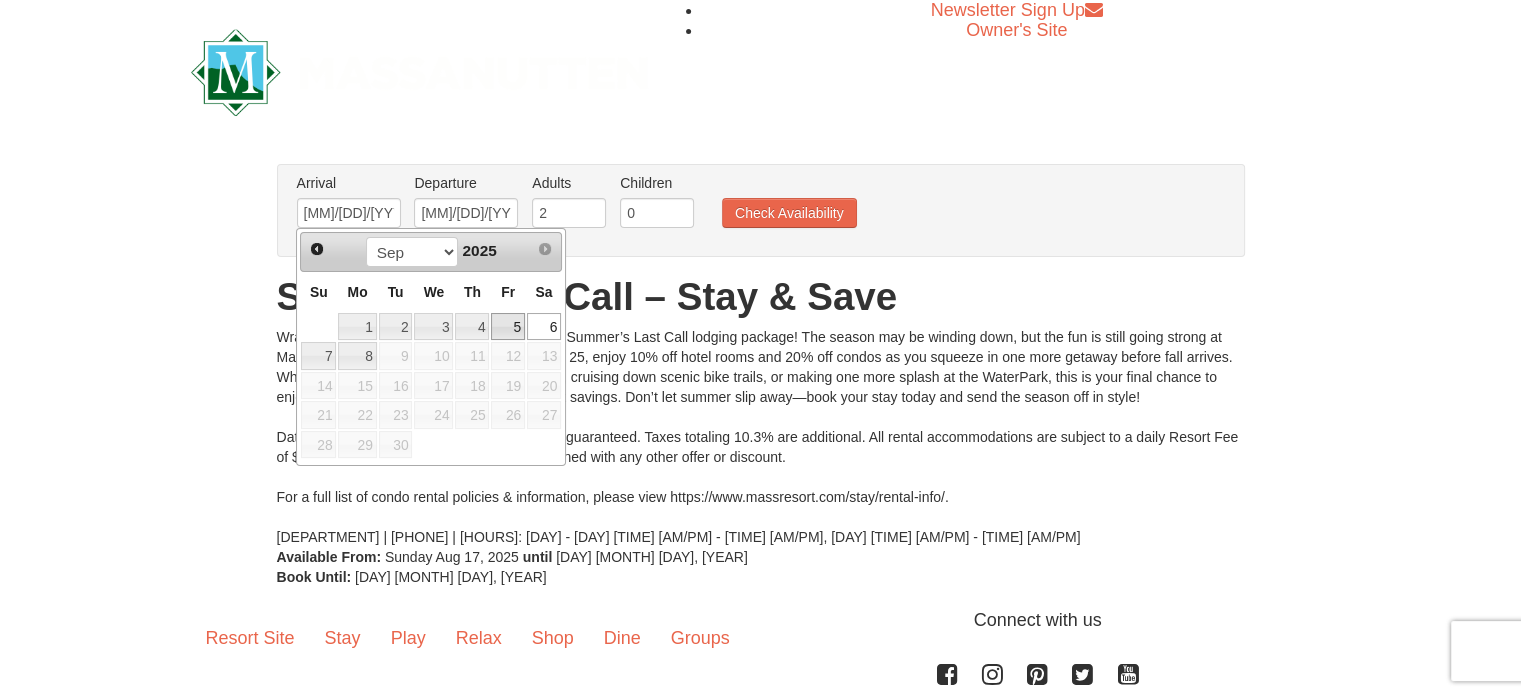 type on "[DATE]" 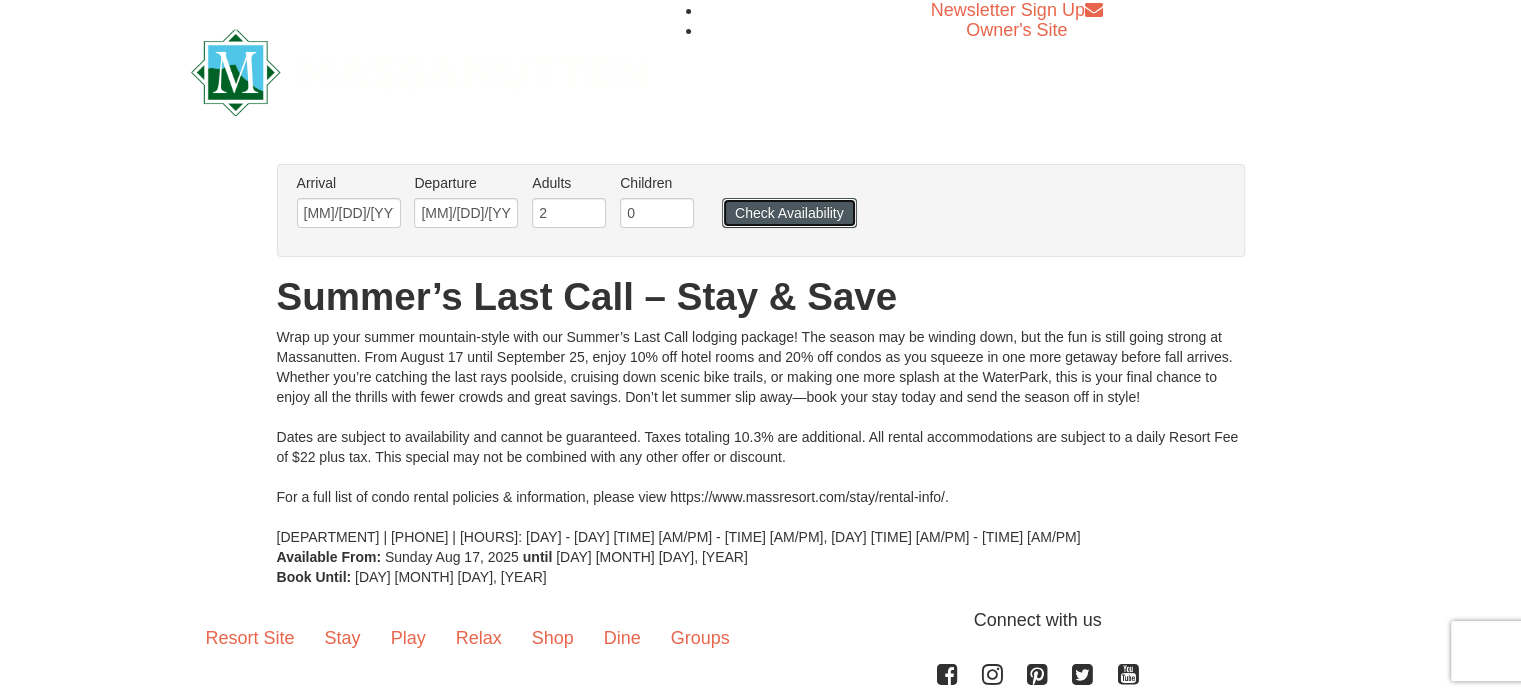 click on "Check Availability" at bounding box center [789, 213] 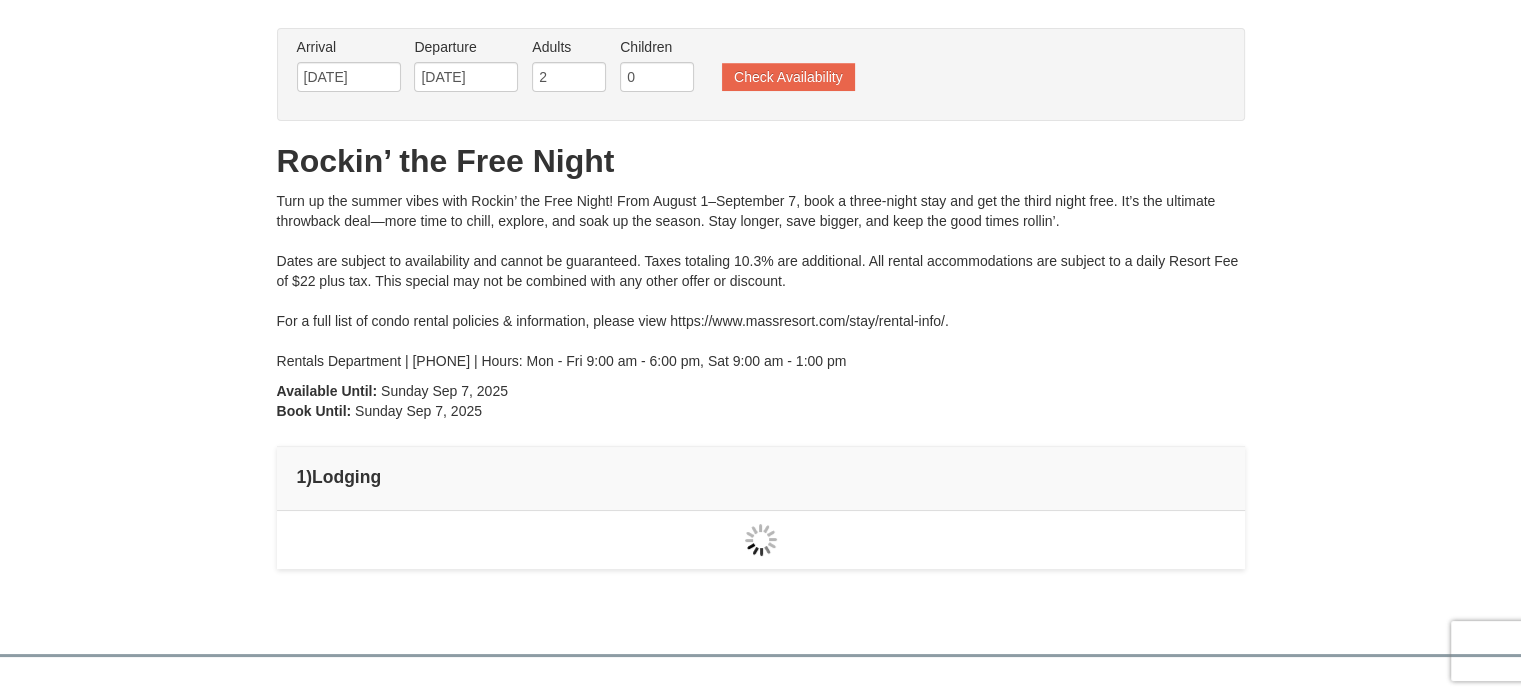 scroll, scrollTop: 0, scrollLeft: 0, axis: both 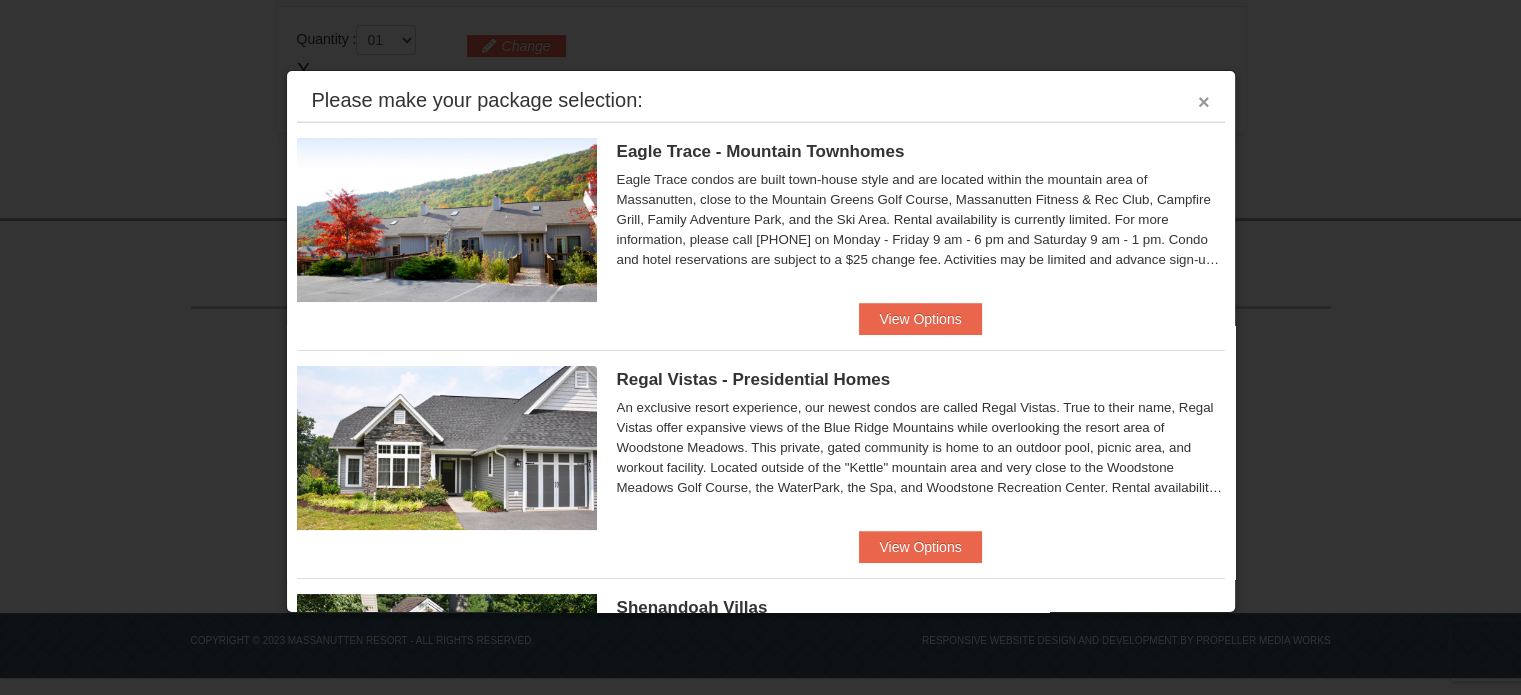 click on "×" at bounding box center (1204, 102) 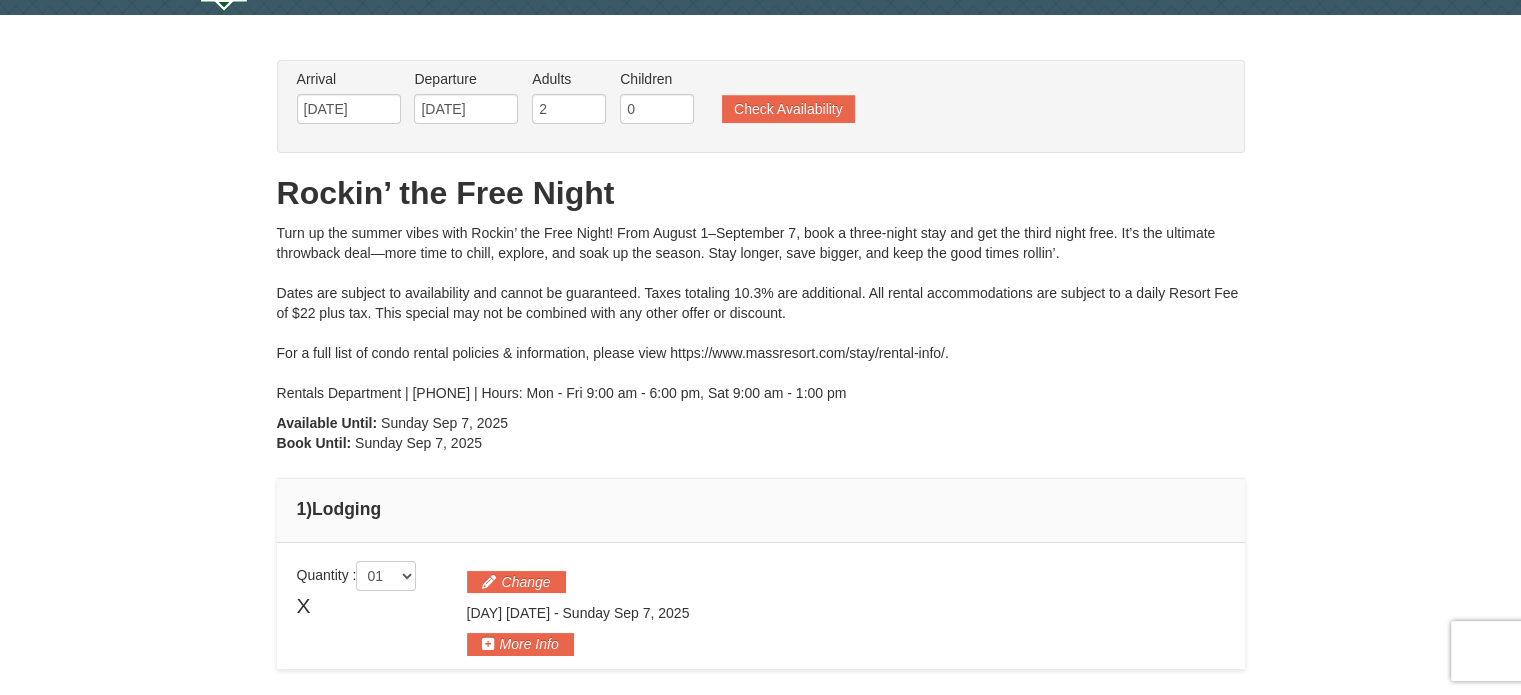 scroll, scrollTop: 0, scrollLeft: 0, axis: both 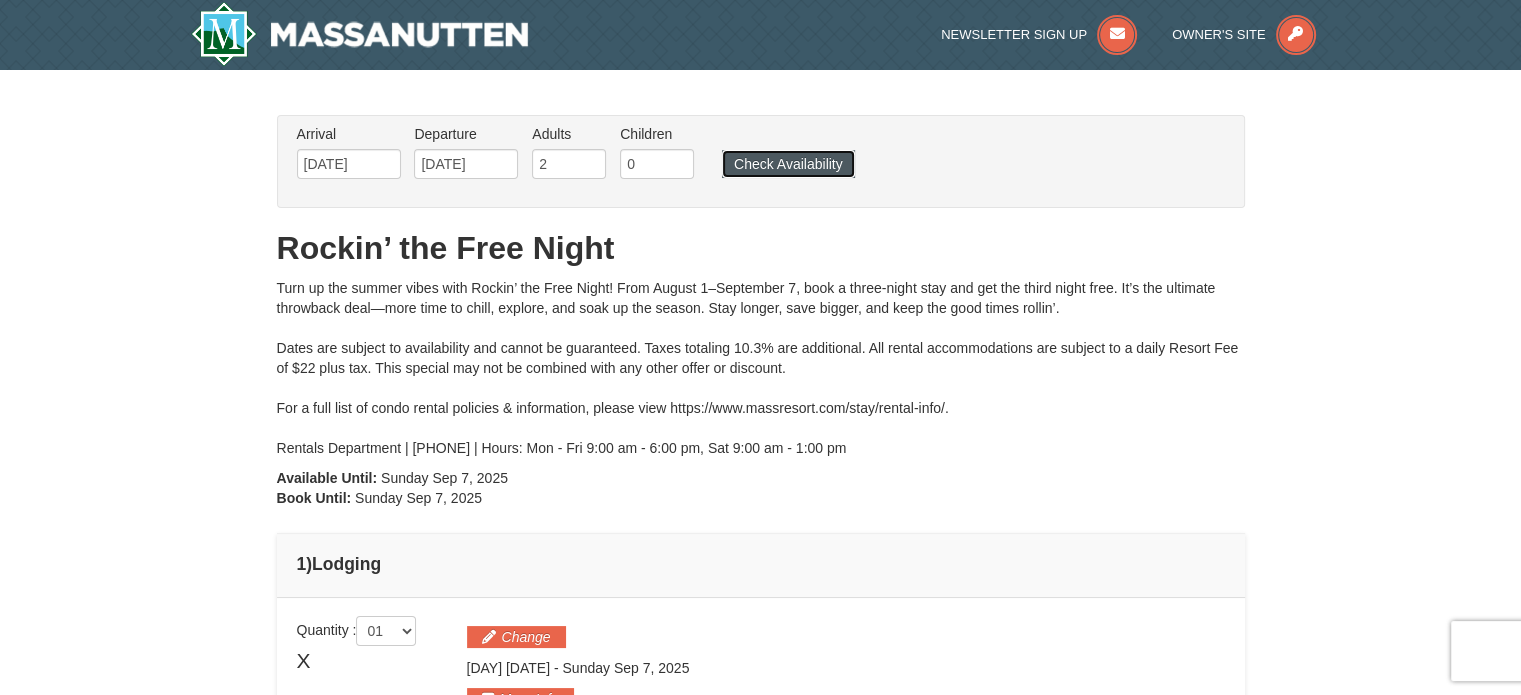 click on "Check Availability" at bounding box center (788, 164) 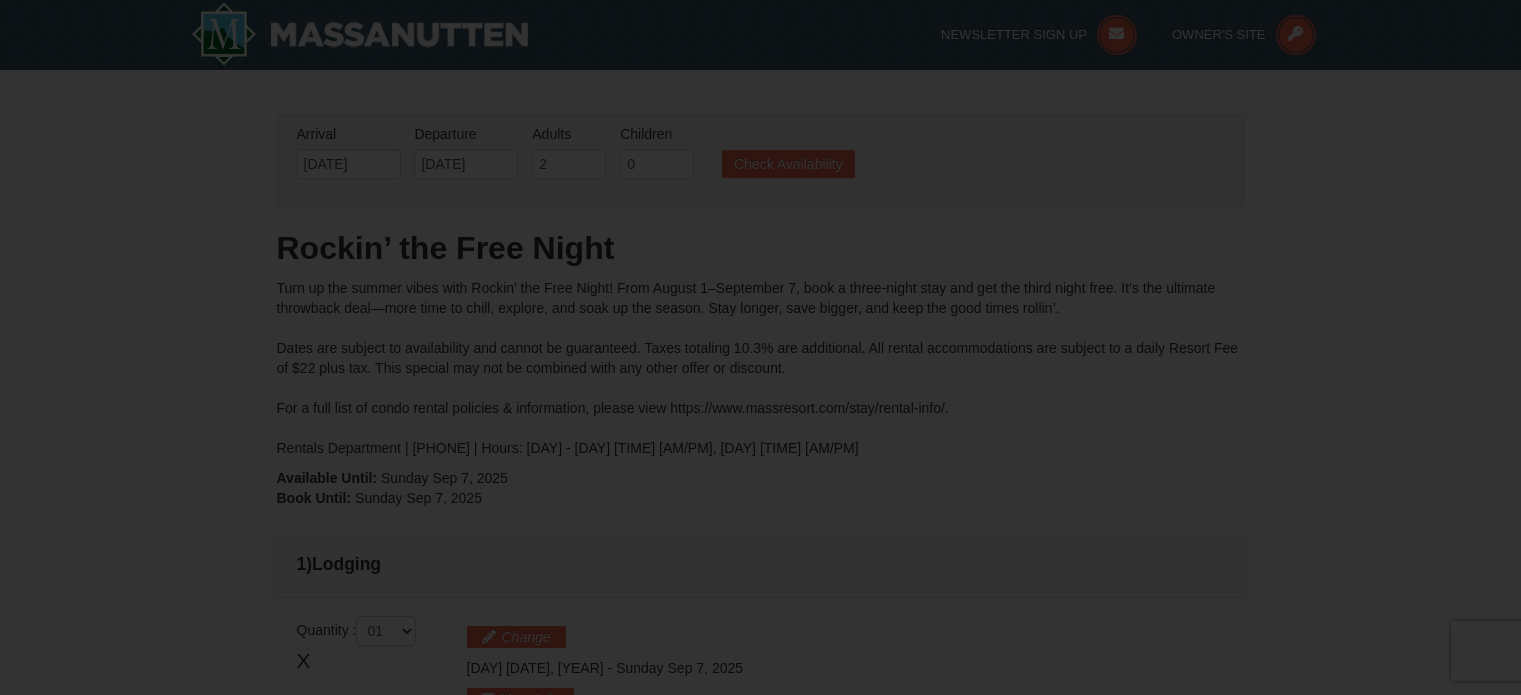 scroll, scrollTop: 0, scrollLeft: 0, axis: both 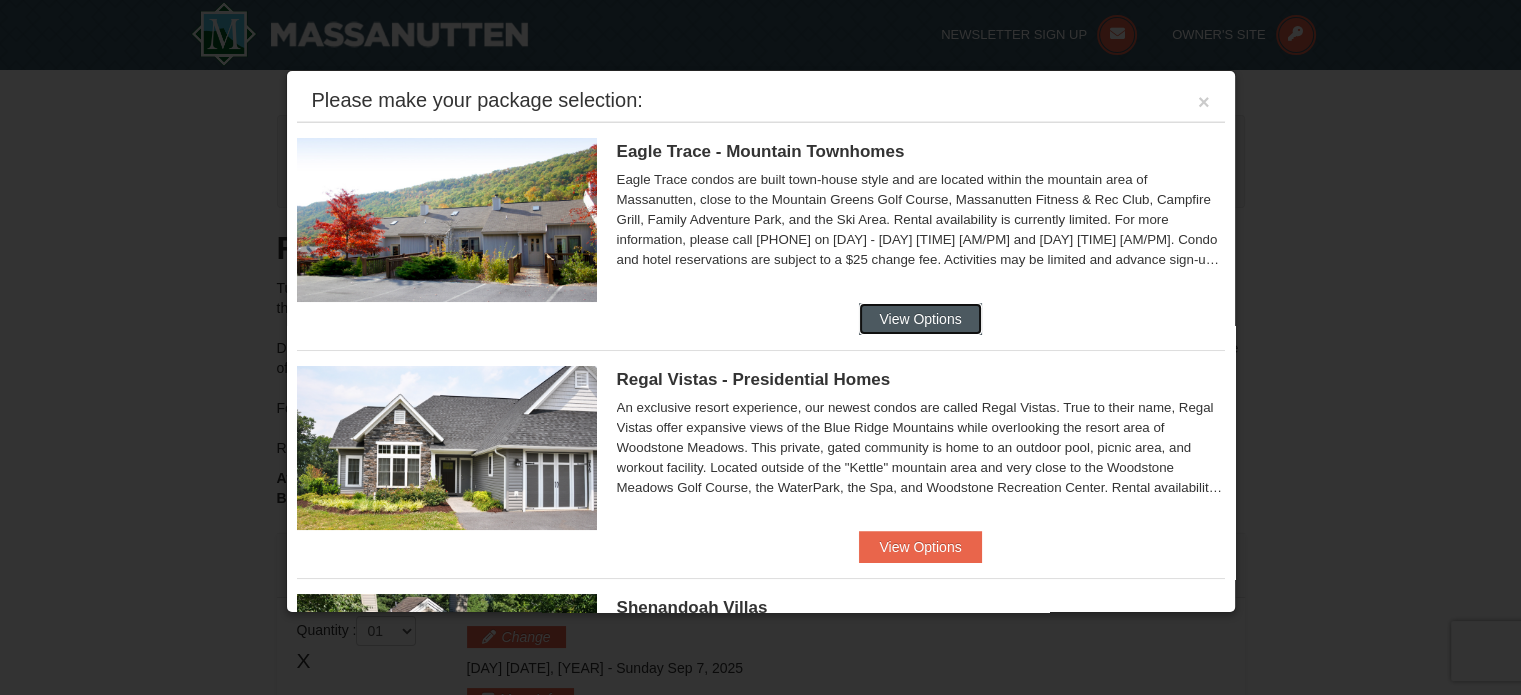 click on "View Options" at bounding box center (920, 319) 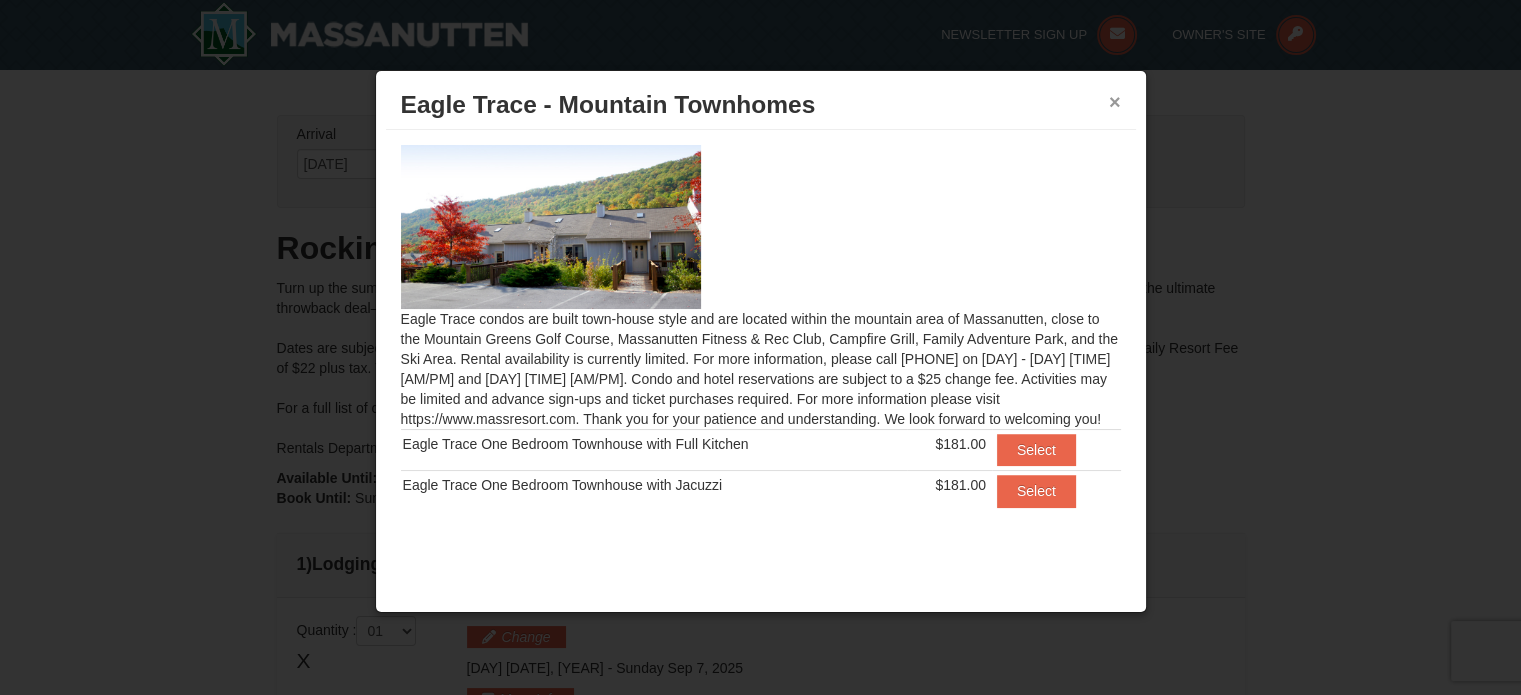 click on "×" at bounding box center [1115, 102] 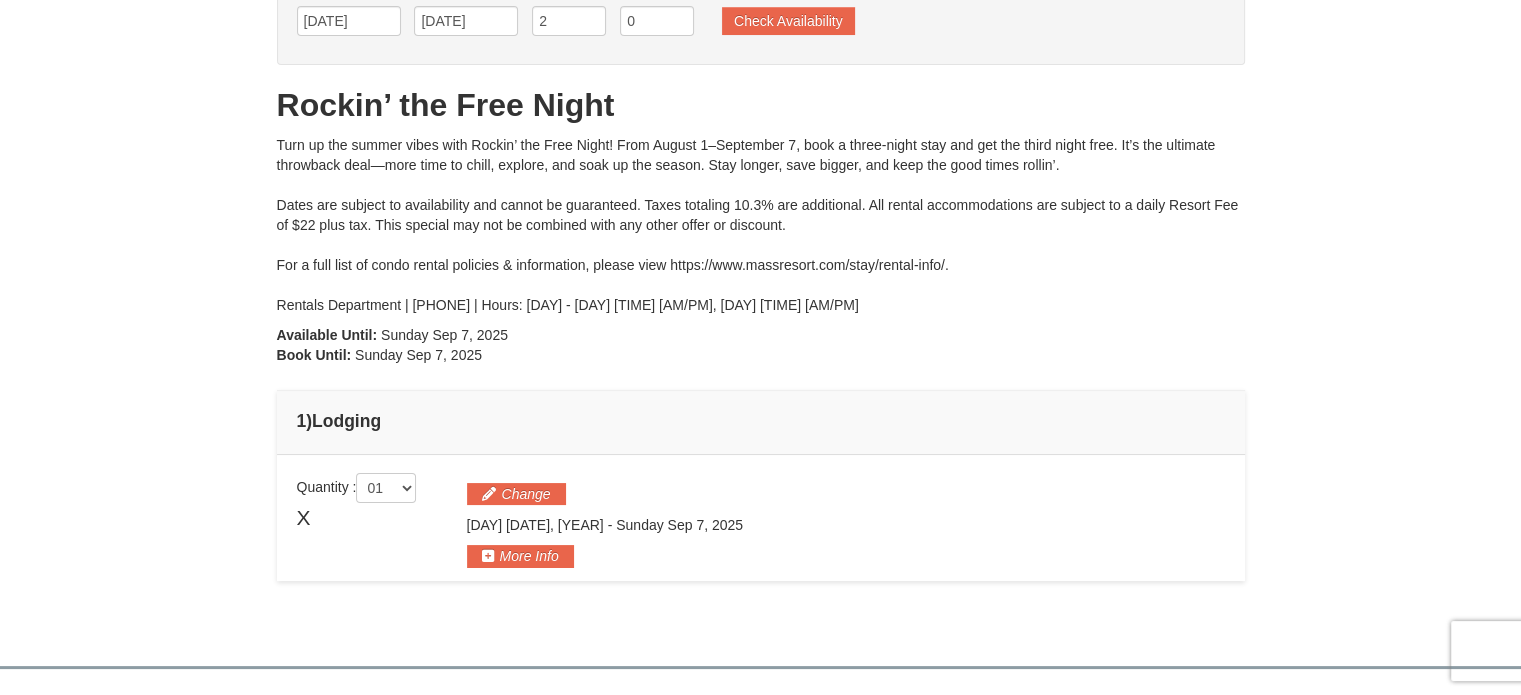 scroll, scrollTop: 0, scrollLeft: 0, axis: both 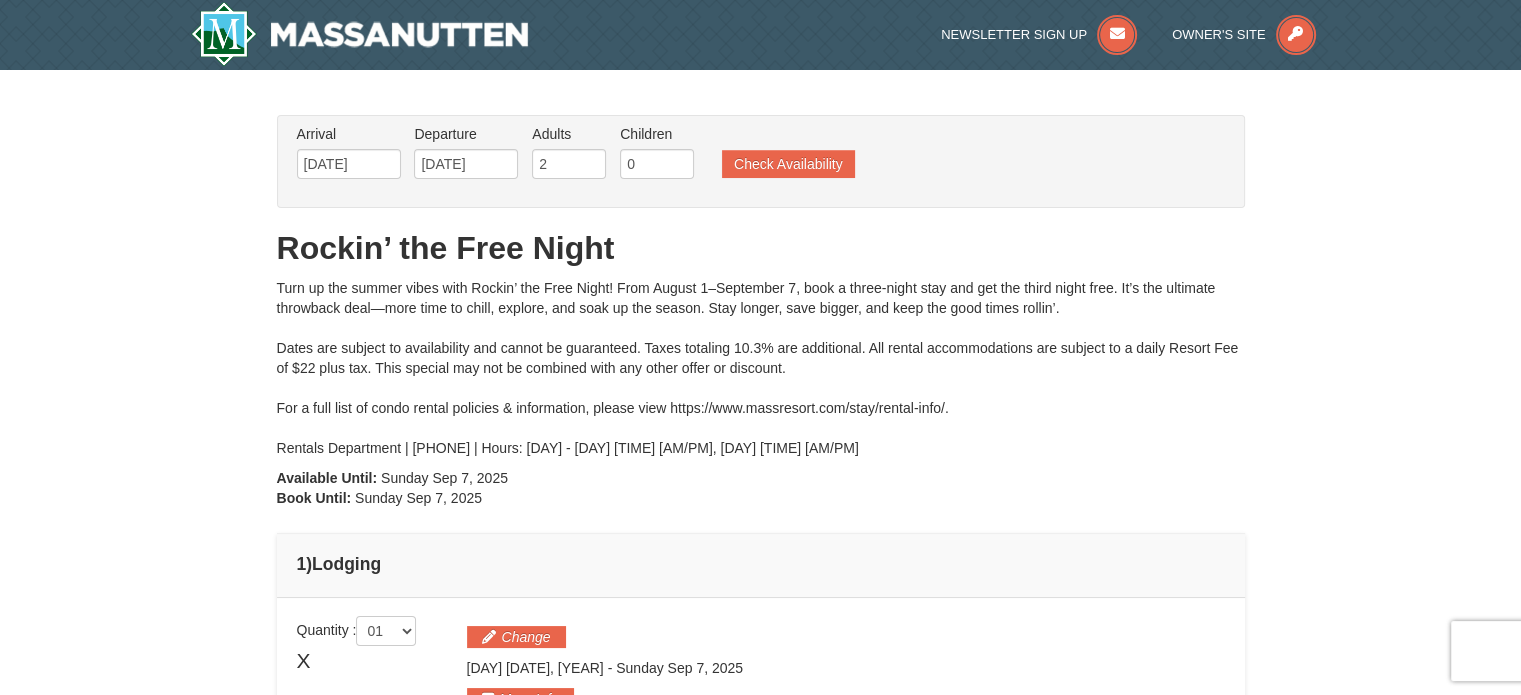 click on "Arrival Please format dates MM/DD/YYYY Please format dates MM/DD/YYYY
09/05/2025
Departure Please format dates MM/DD/YYYY Please format dates MM/DD/YYYY
09/07/2025
Adults Please format dates MM/DD/YYYY
2
Children Please format dates MM/DD/YYYY
0
Check Availability" at bounding box center [750, 156] 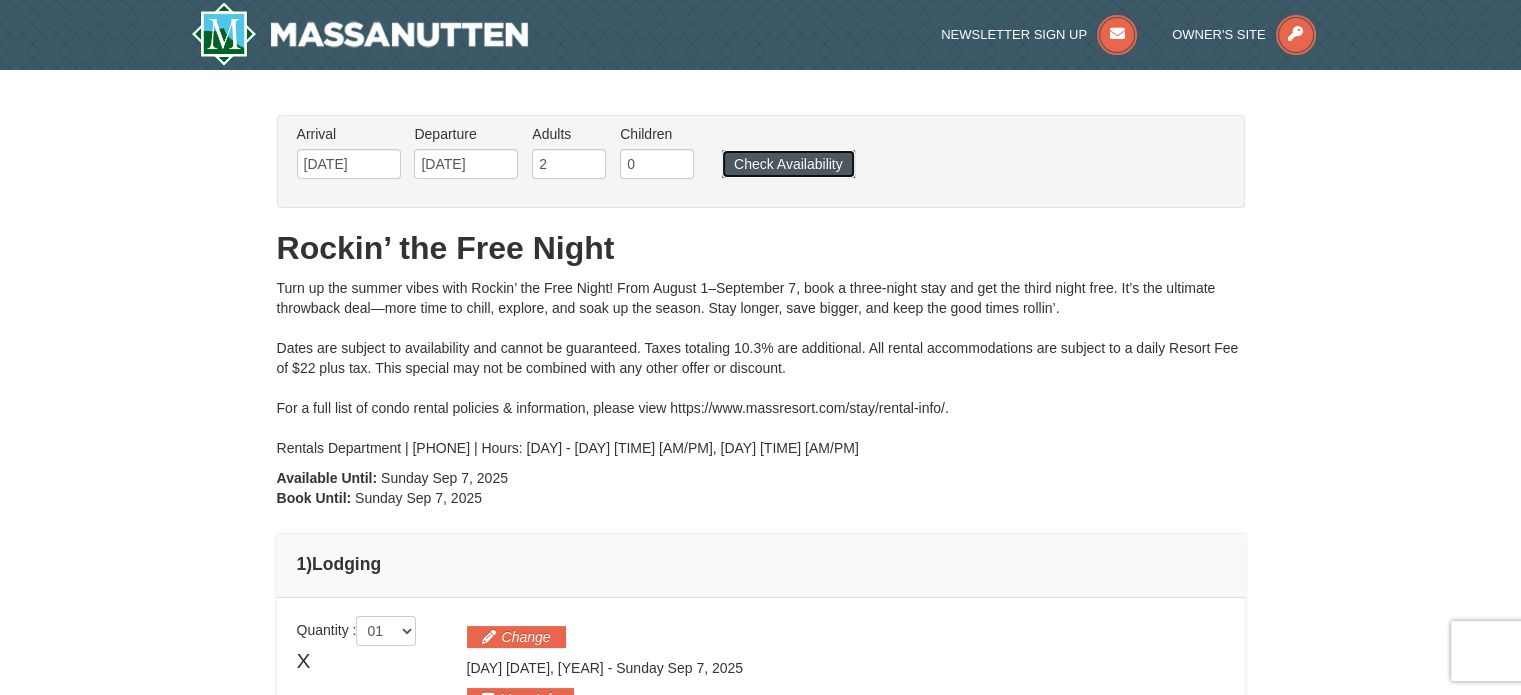 click on "Check Availability" at bounding box center [788, 164] 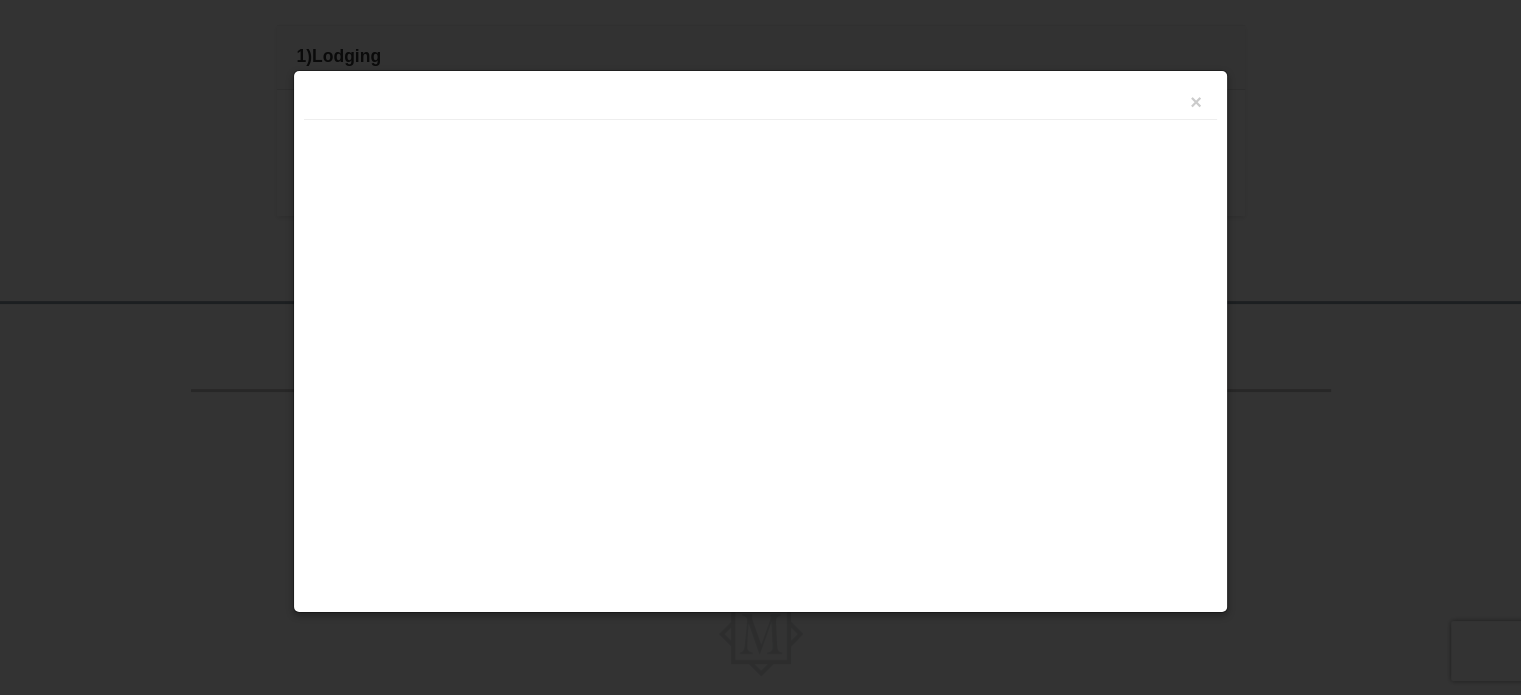 scroll, scrollTop: 631, scrollLeft: 0, axis: vertical 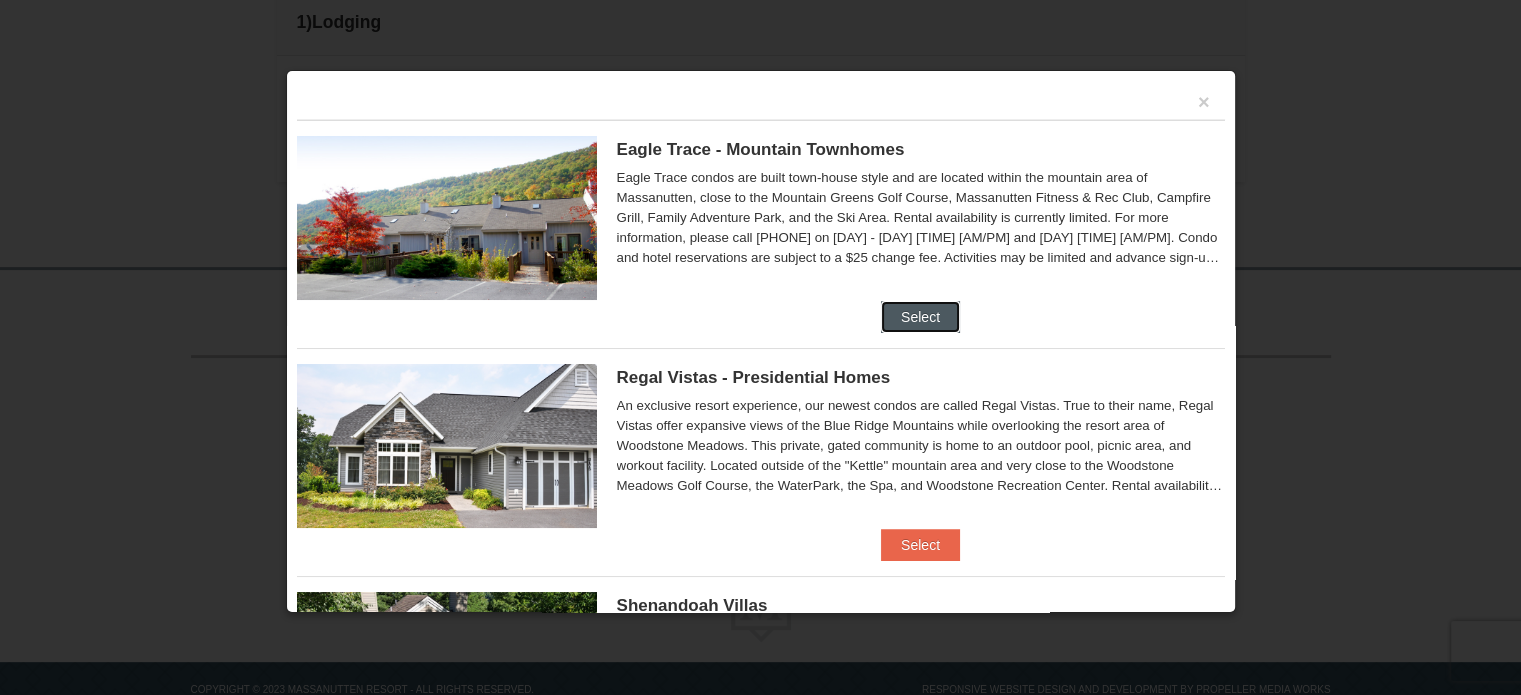 click on "Select" at bounding box center [920, 317] 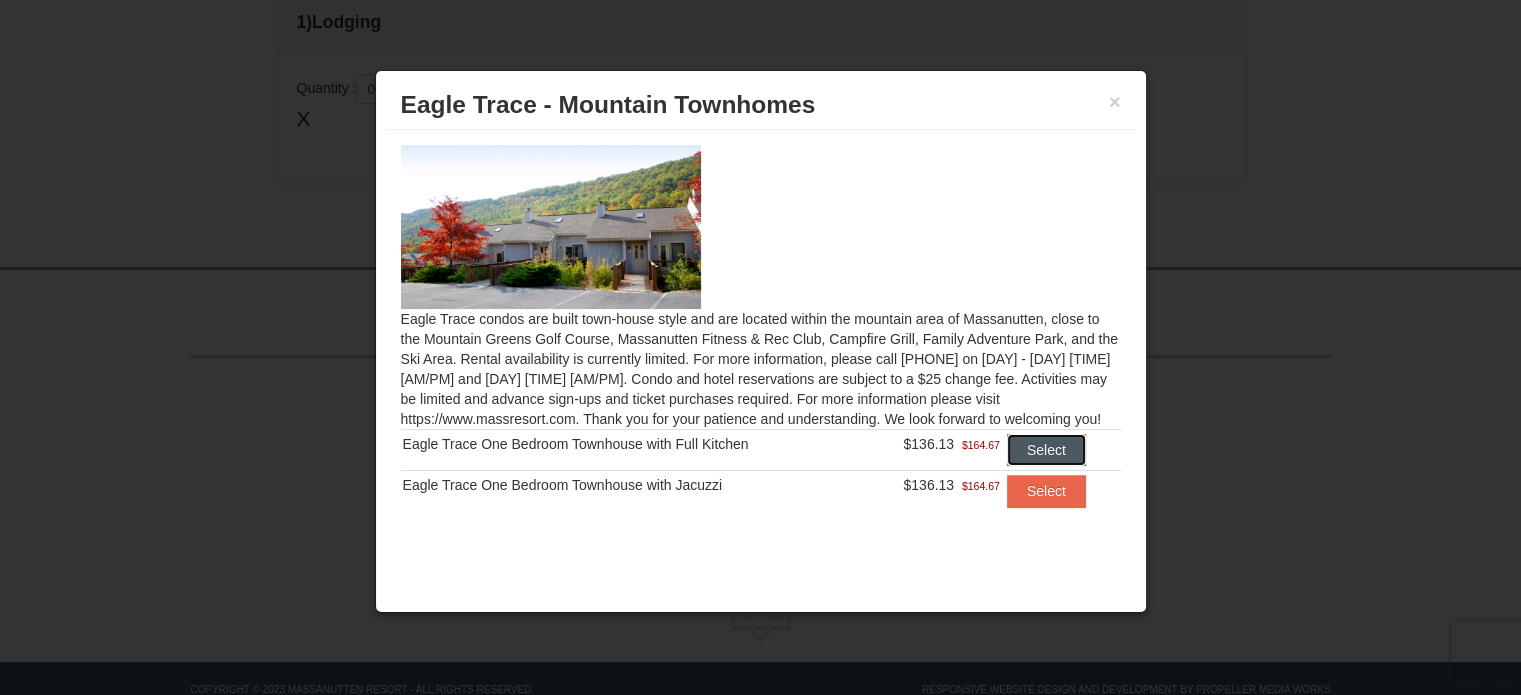 click on "Select" at bounding box center (1046, 450) 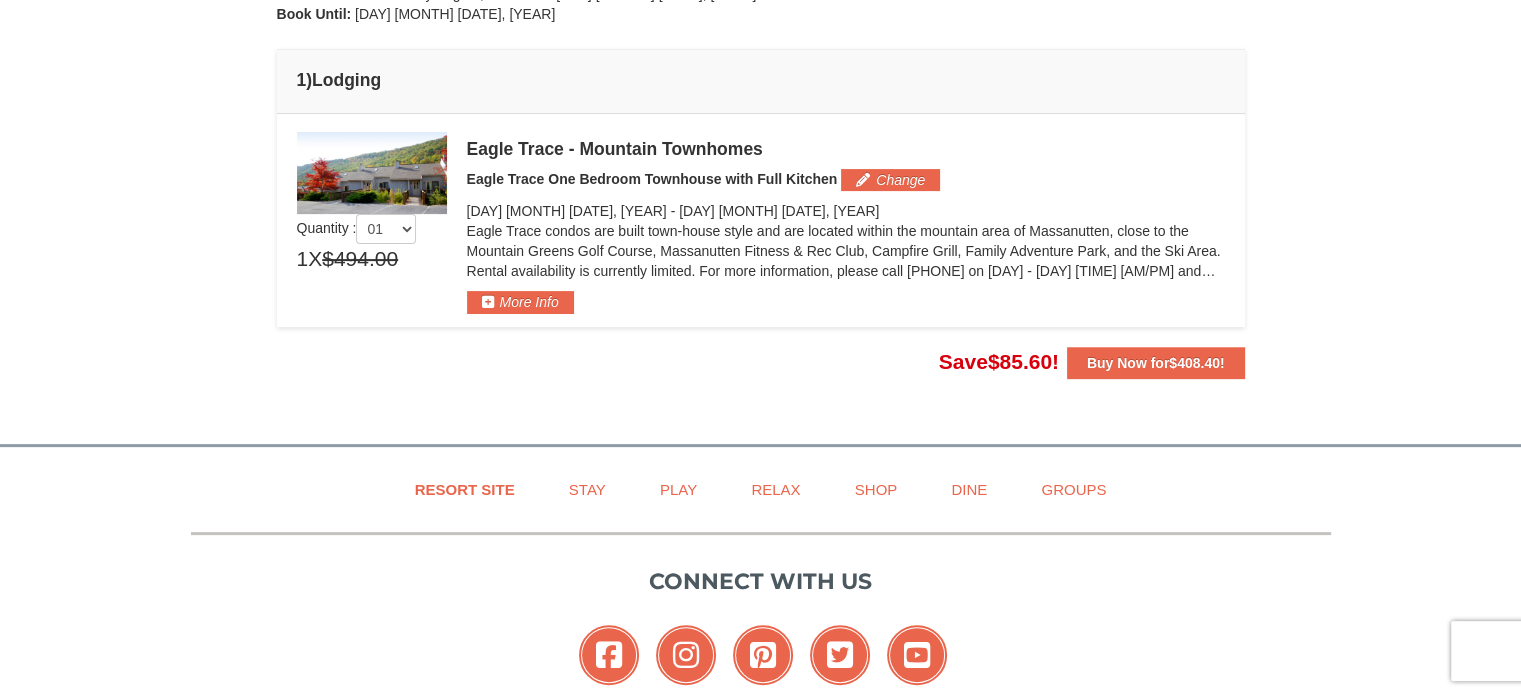 scroll, scrollTop: 524, scrollLeft: 0, axis: vertical 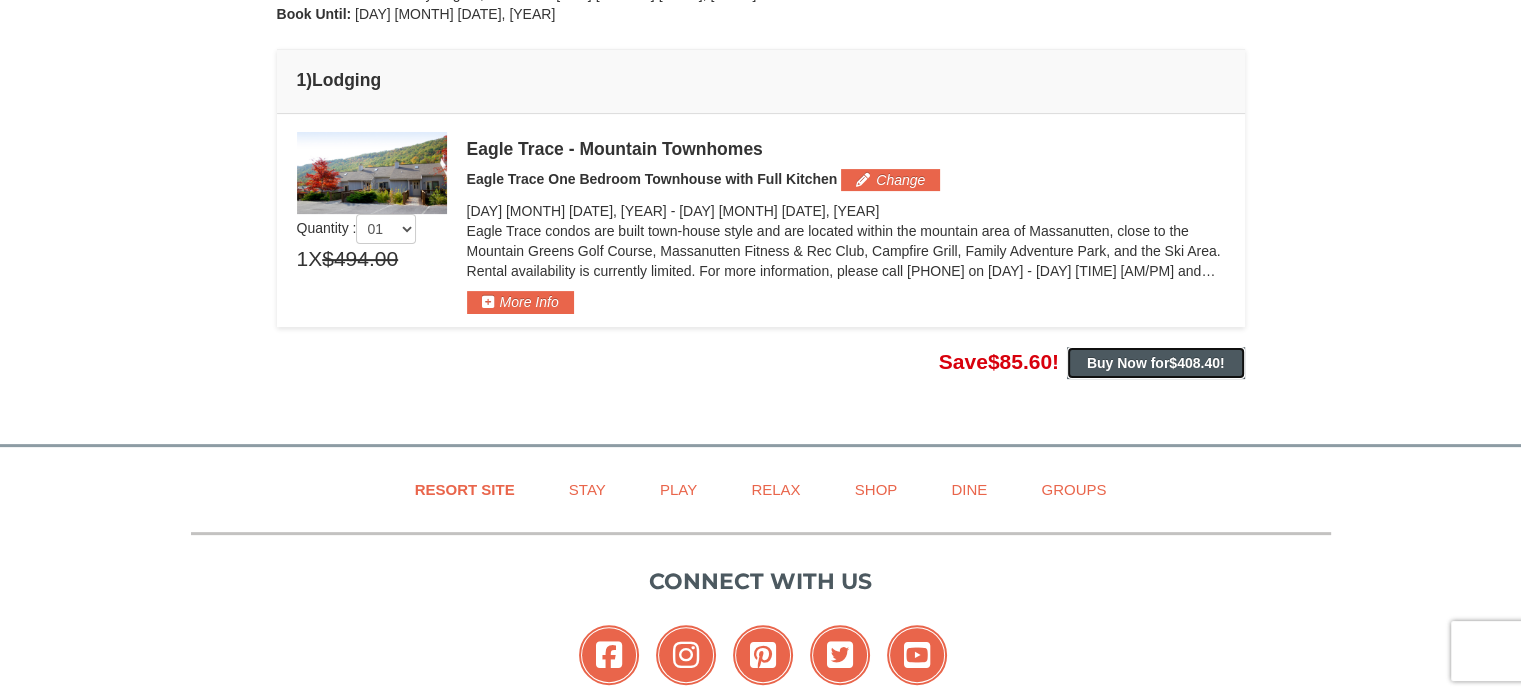 click on "Buy Now for
$408.40 !" at bounding box center (1156, 363) 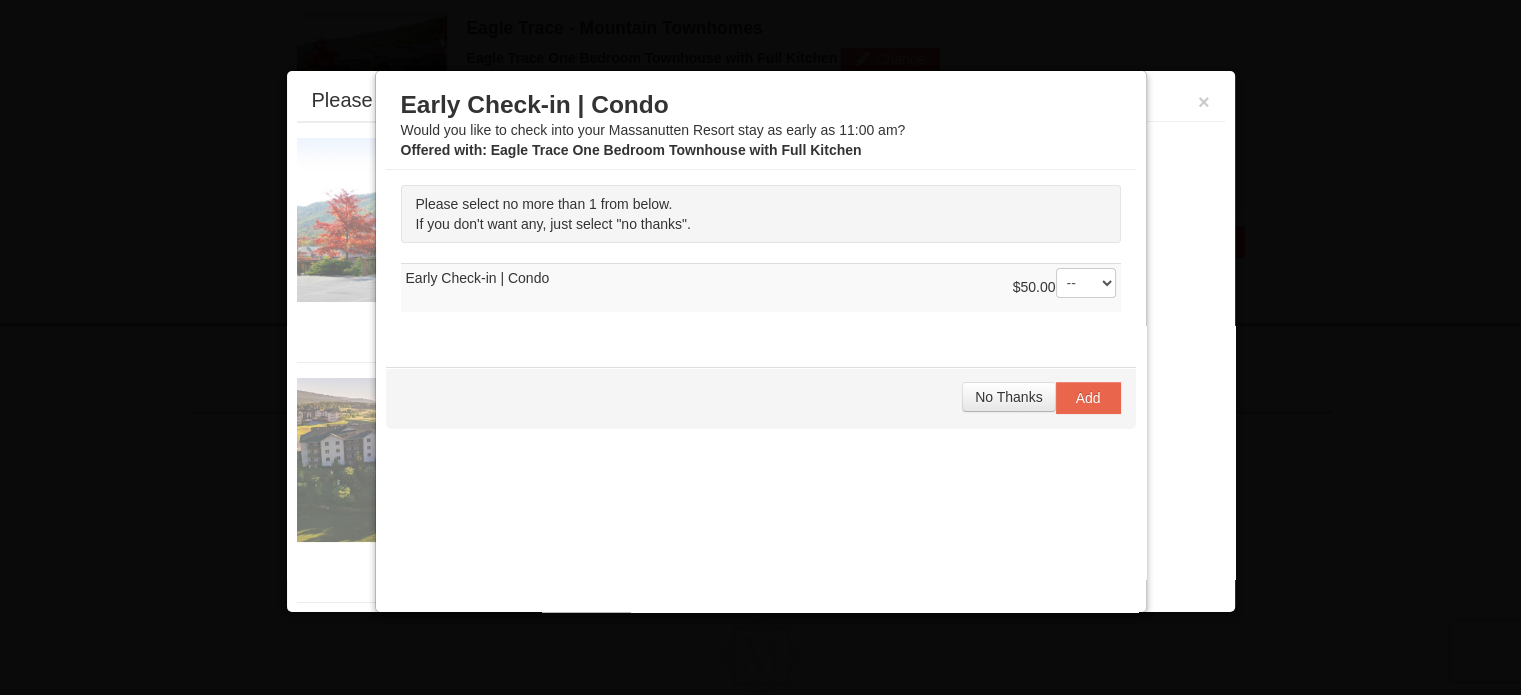 scroll, scrollTop: 655, scrollLeft: 0, axis: vertical 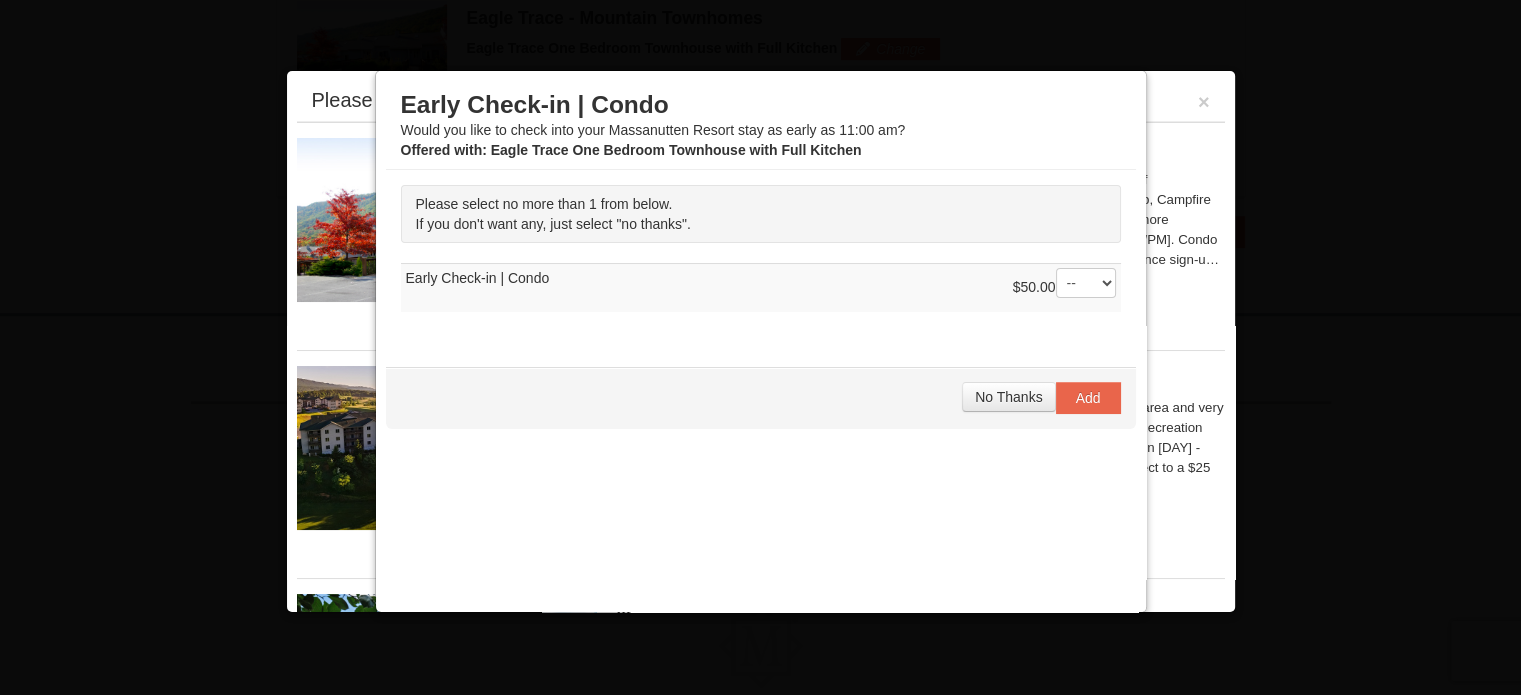 click on "No Thanks" at bounding box center (1008, 397) 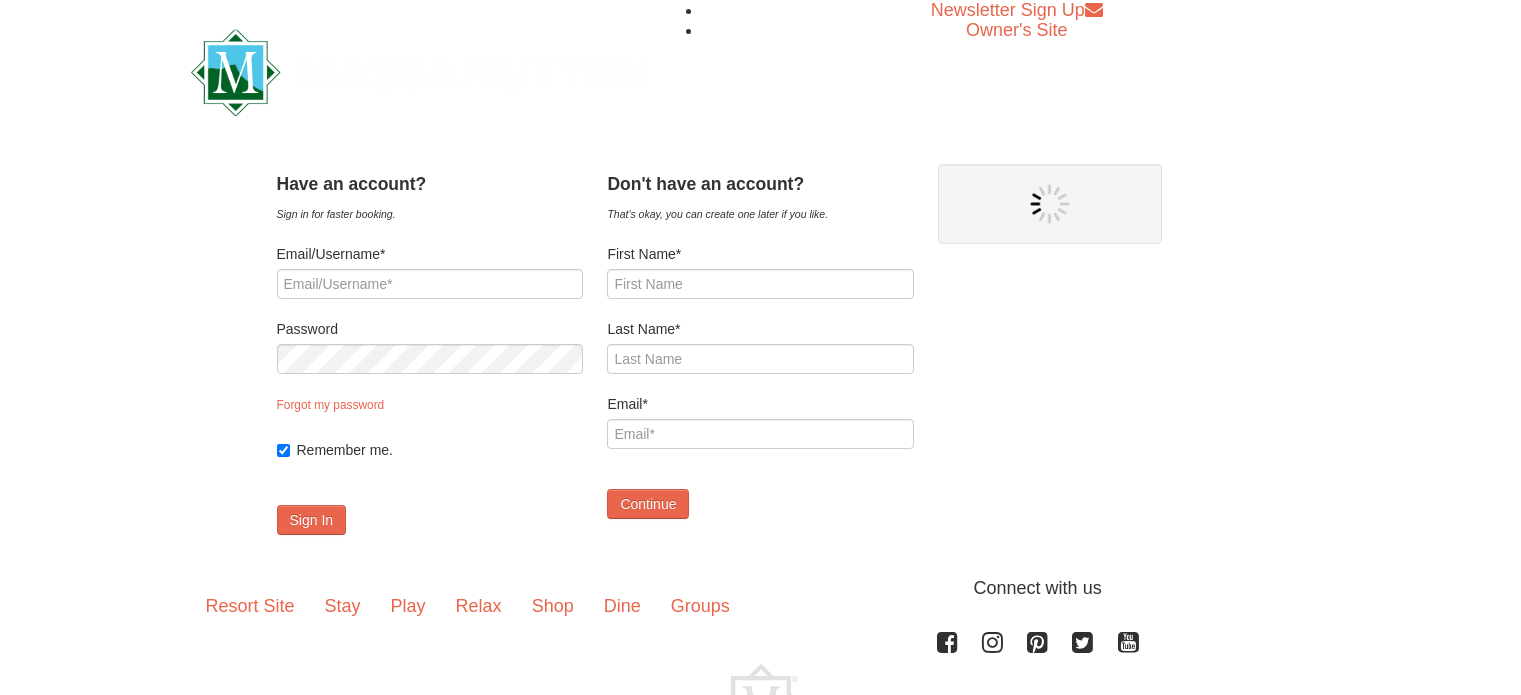 scroll, scrollTop: 0, scrollLeft: 0, axis: both 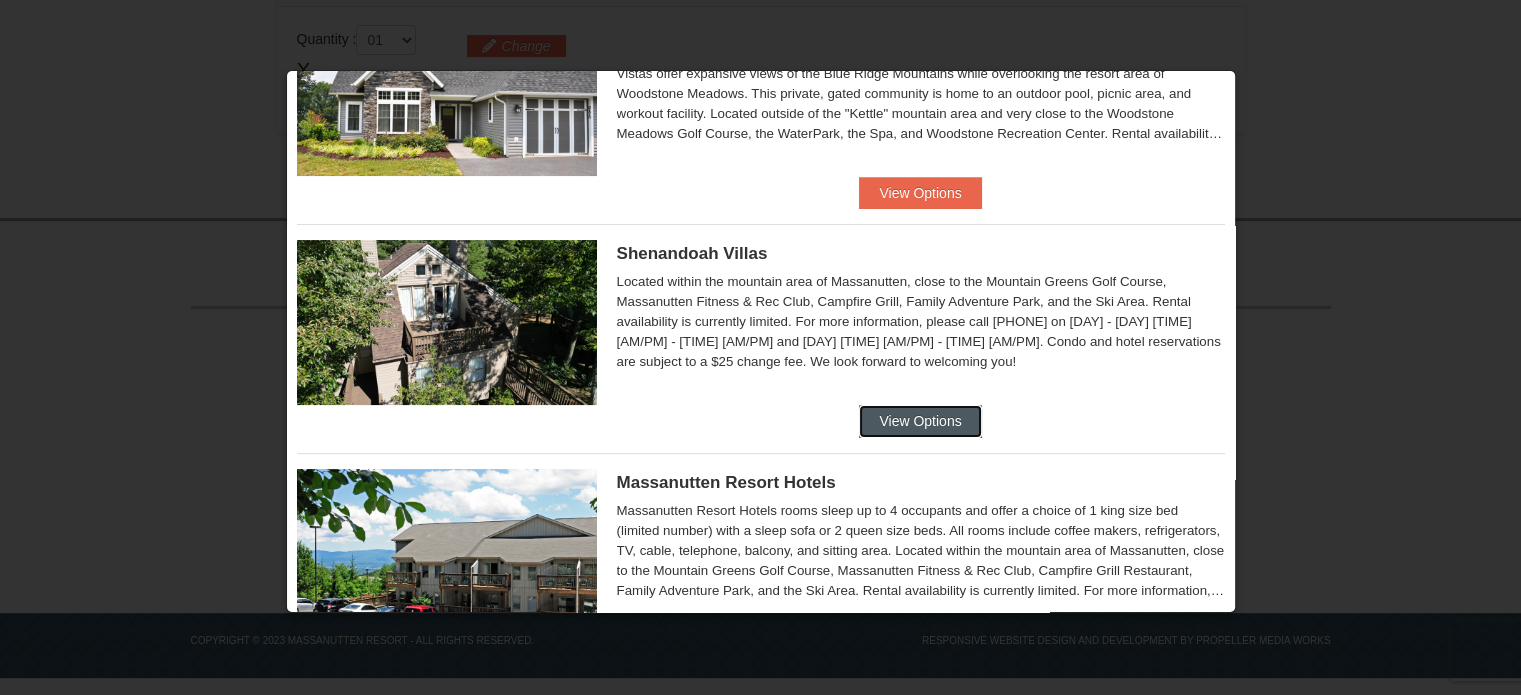 click on "View Options" at bounding box center (920, 421) 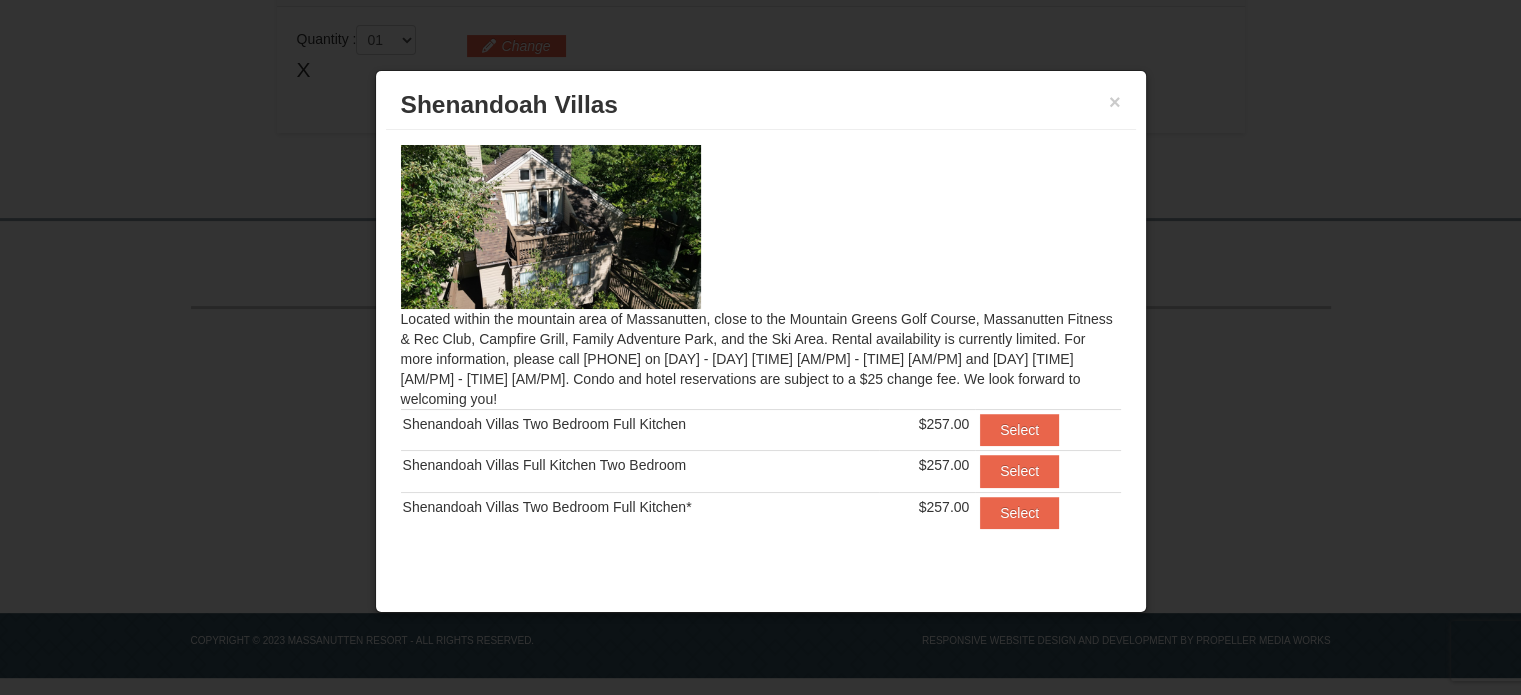 click on "×
Shenandoah Villas" at bounding box center [761, 105] 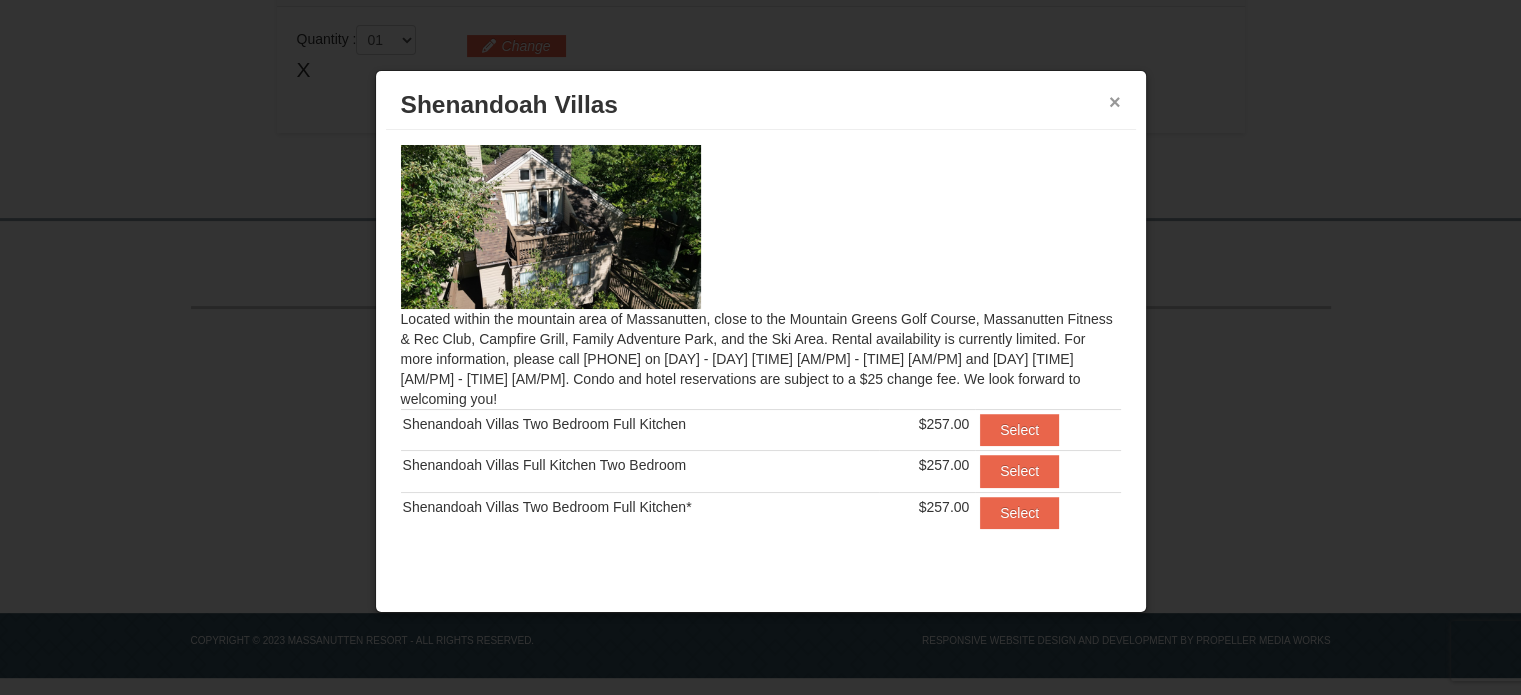 click on "×" at bounding box center [1115, 102] 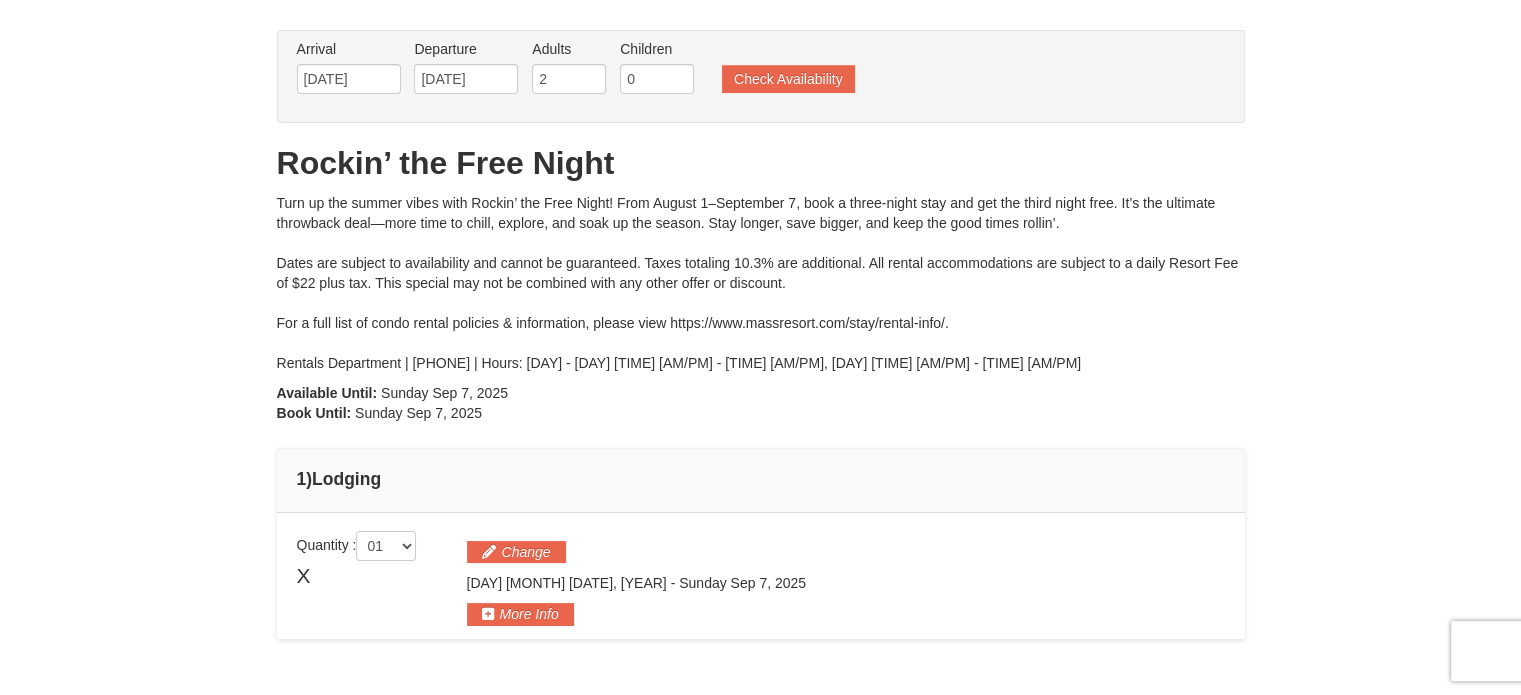 scroll, scrollTop: 0, scrollLeft: 0, axis: both 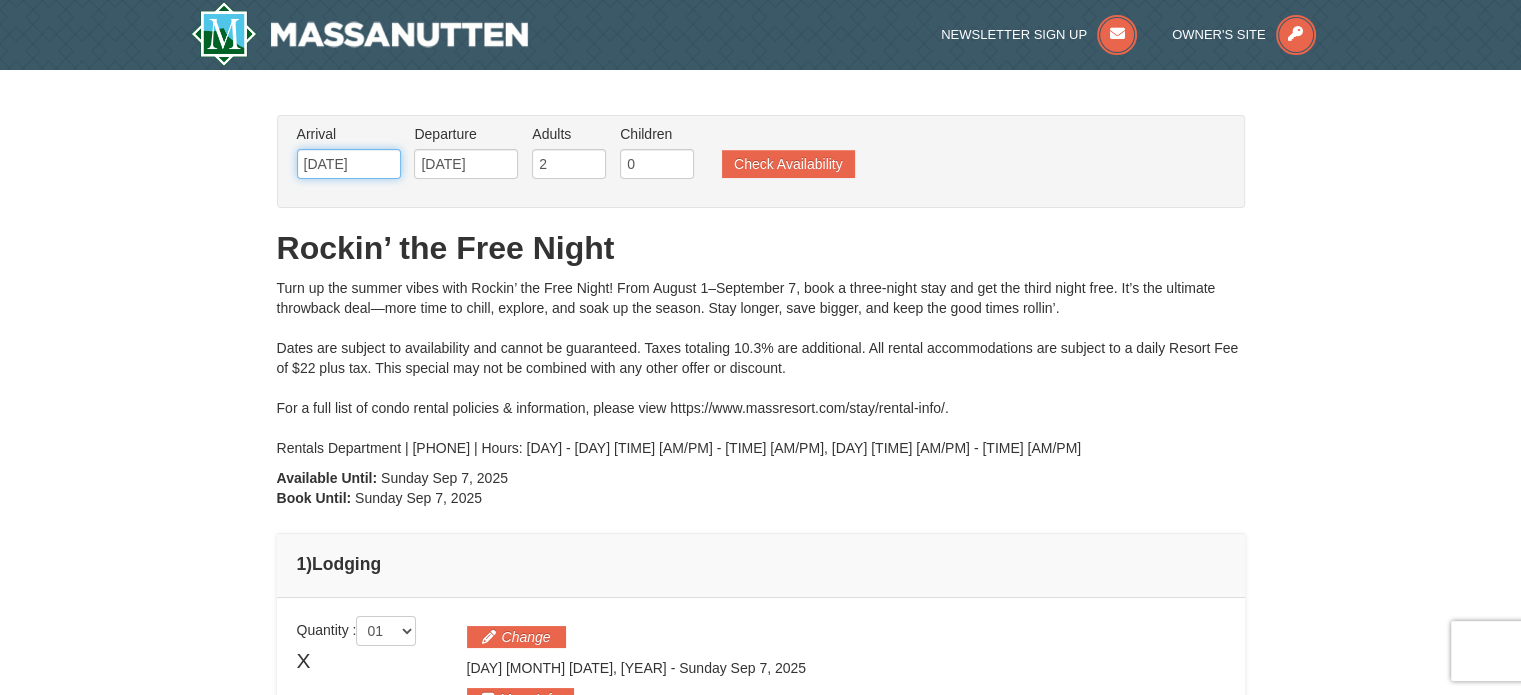click on "[DATE]" at bounding box center (349, 164) 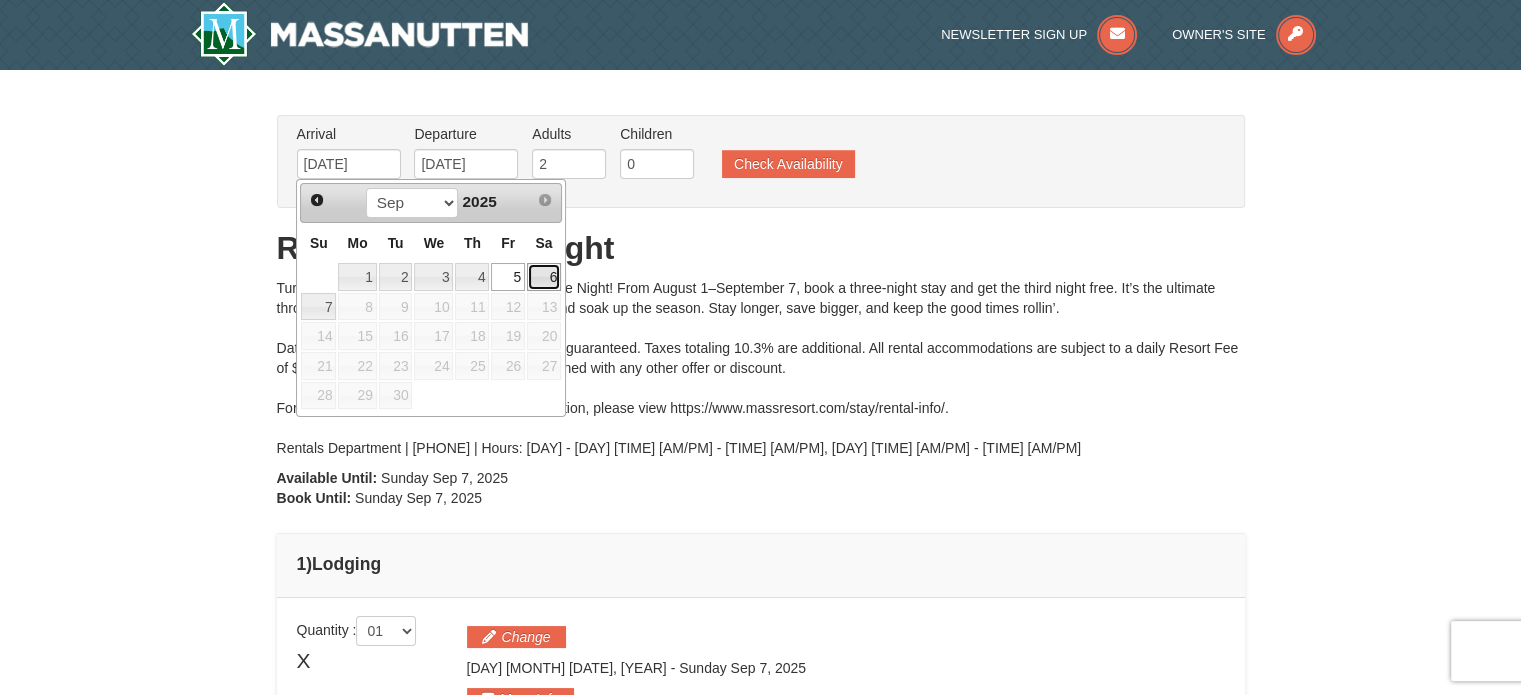click on "6" at bounding box center [544, 277] 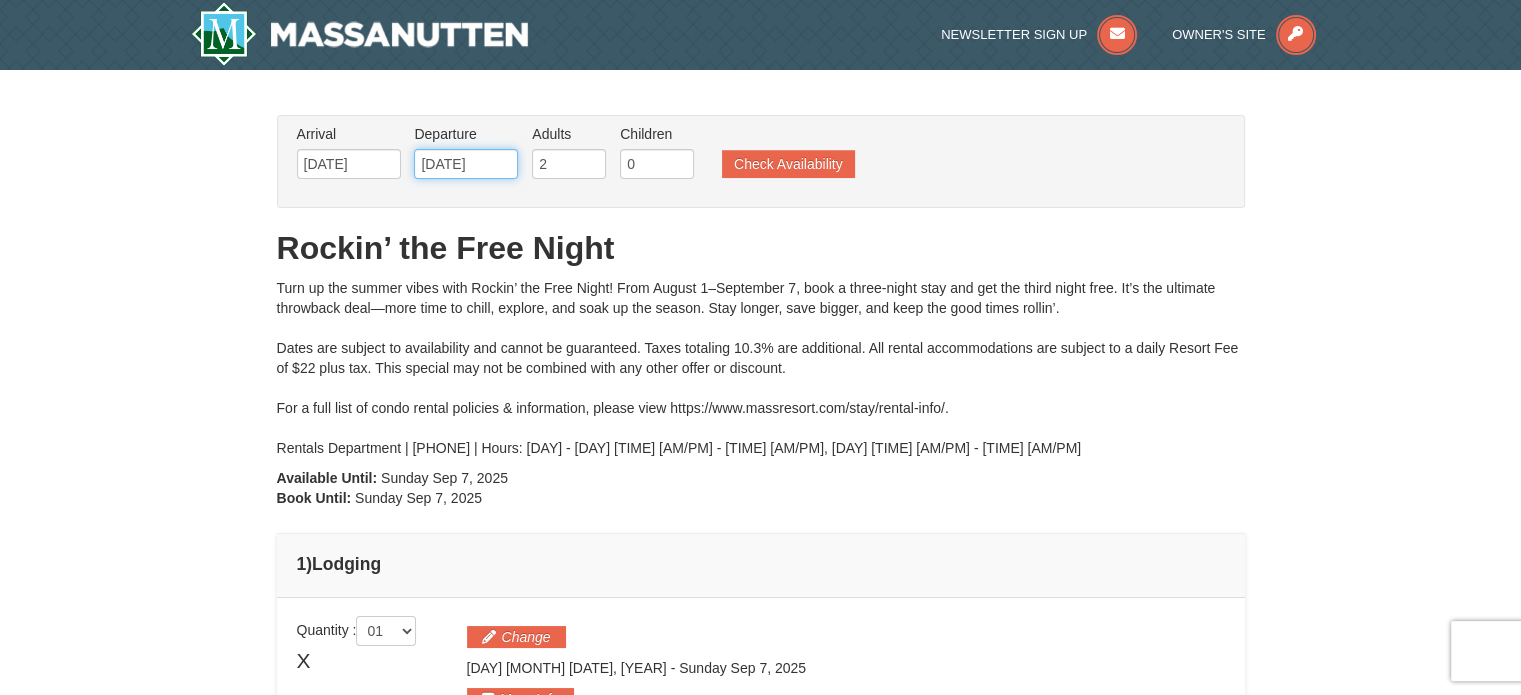 click on "[DATE]" at bounding box center (466, 164) 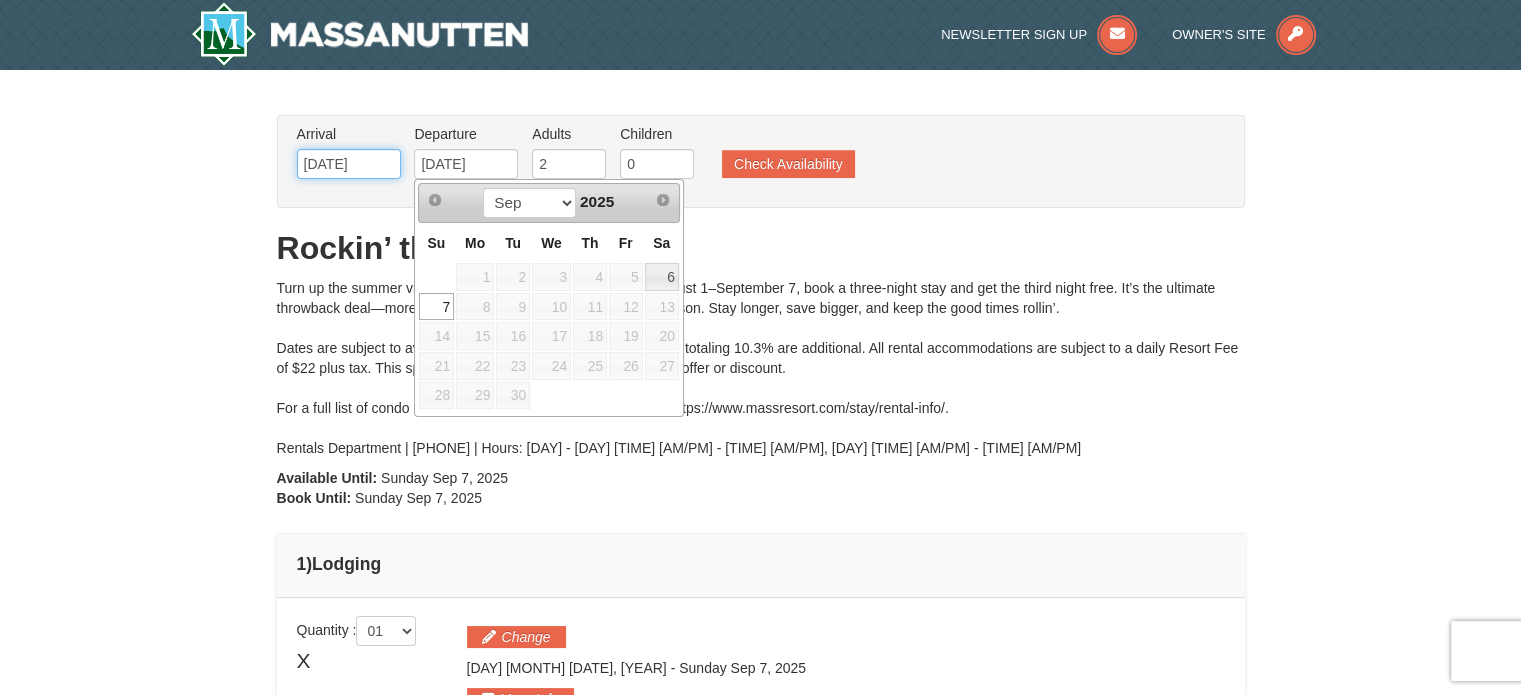 click on "09/06/2025" at bounding box center (349, 164) 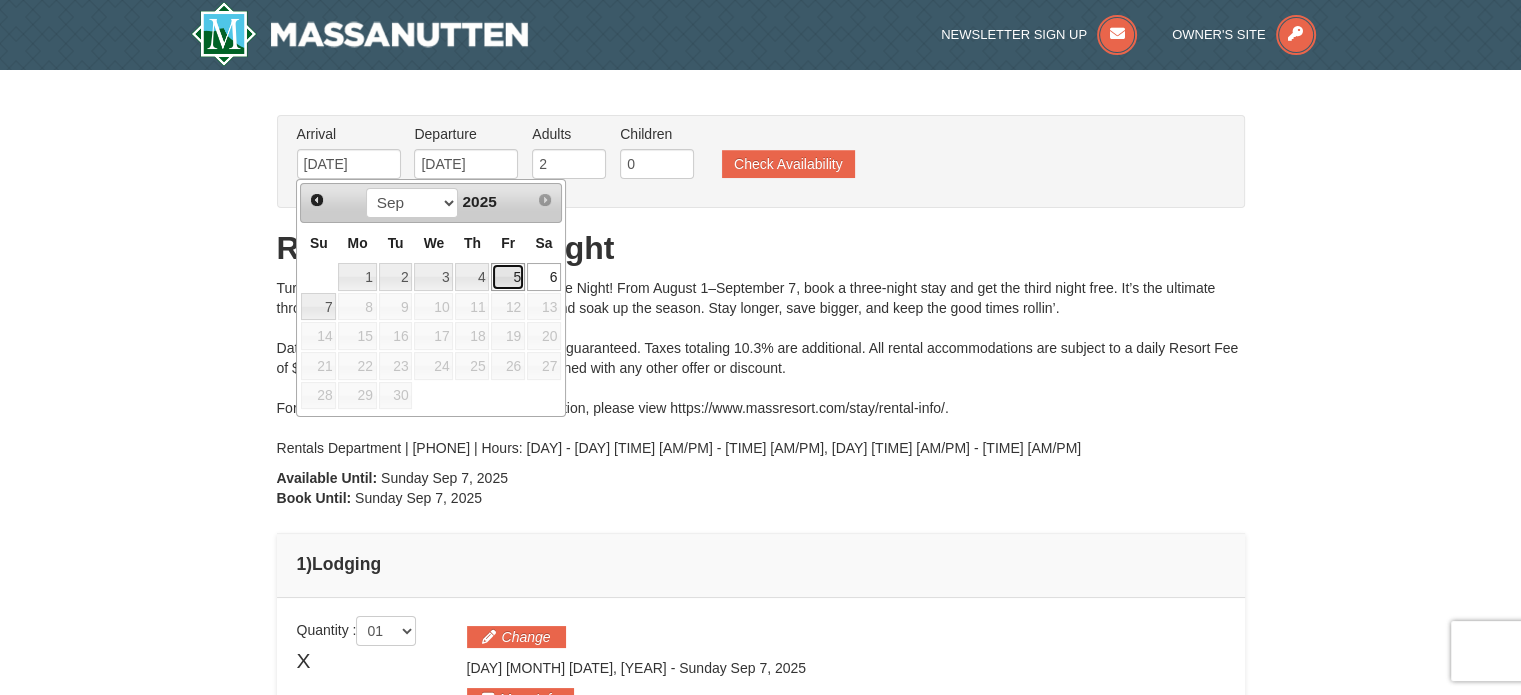 click on "5" at bounding box center [508, 277] 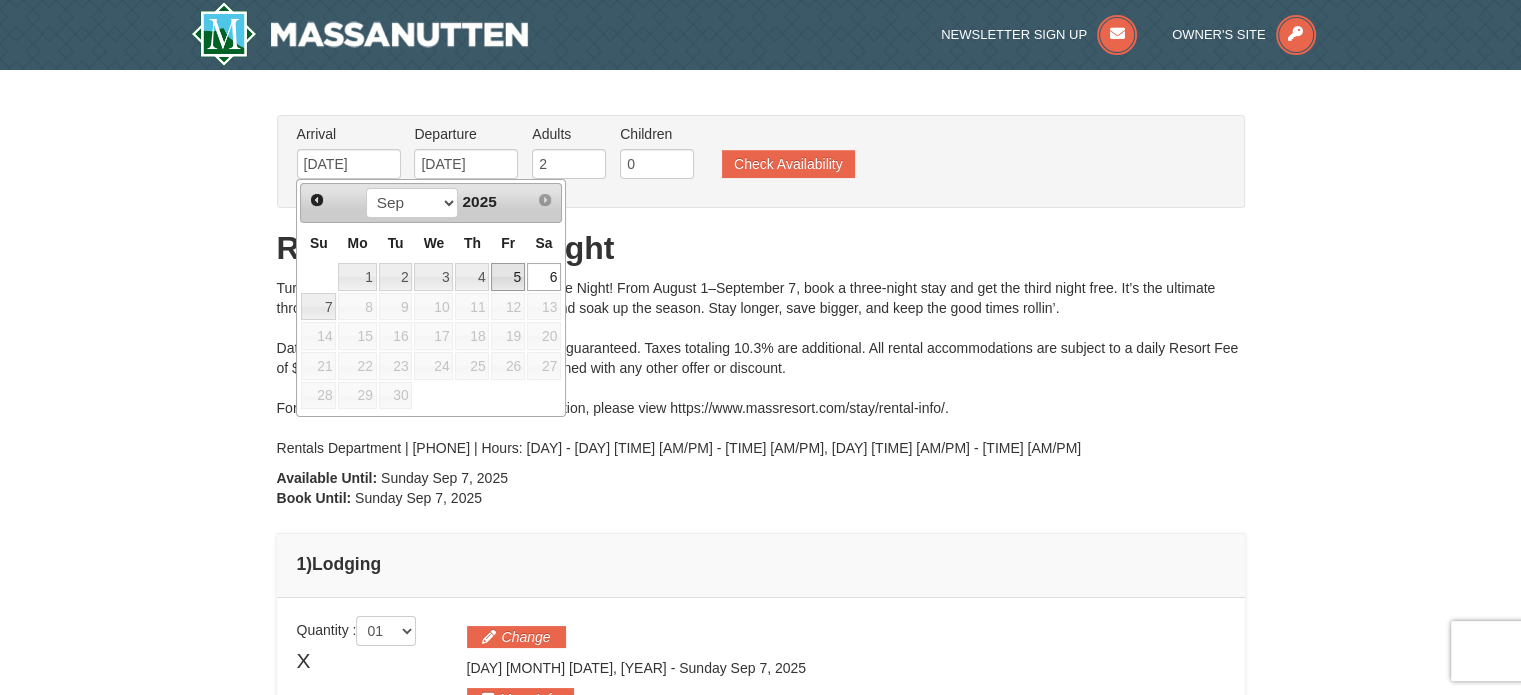 type on "[DATE]" 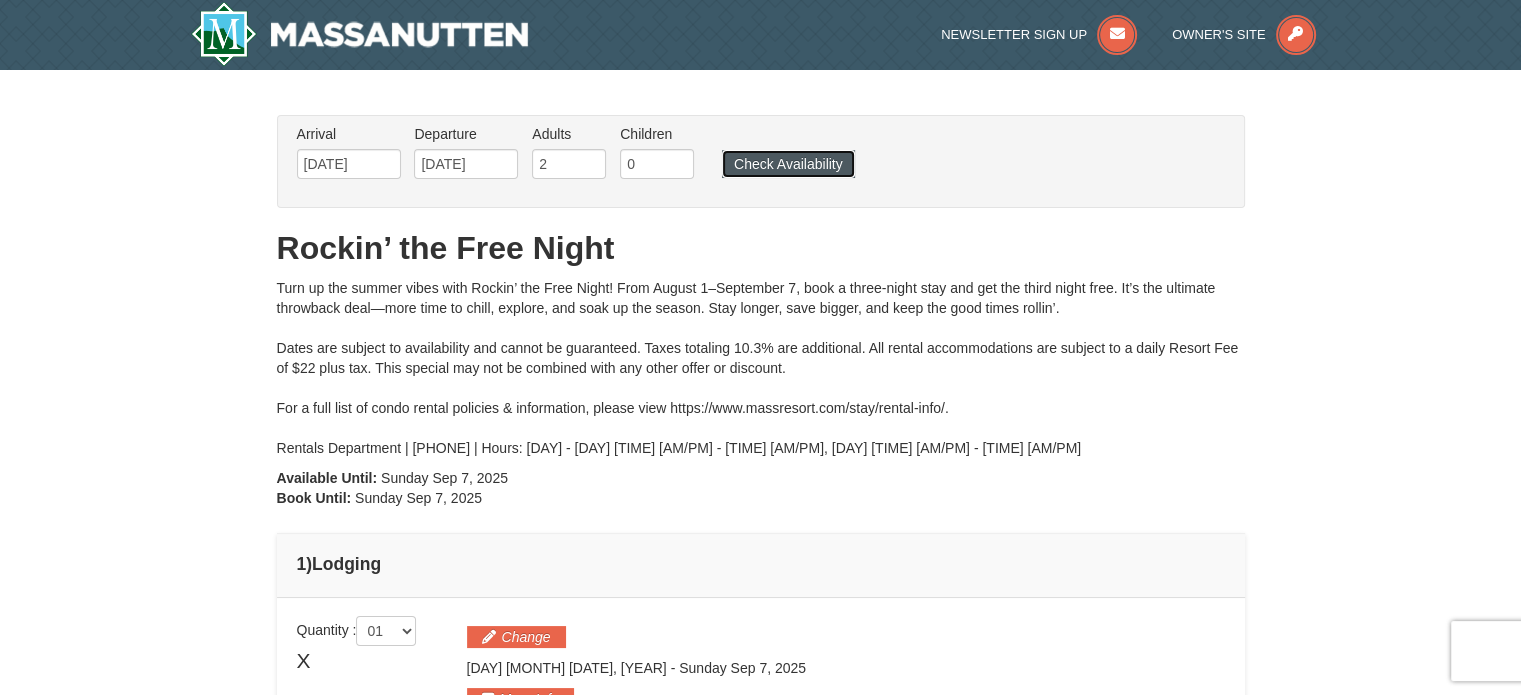 click on "Check Availability" at bounding box center (788, 164) 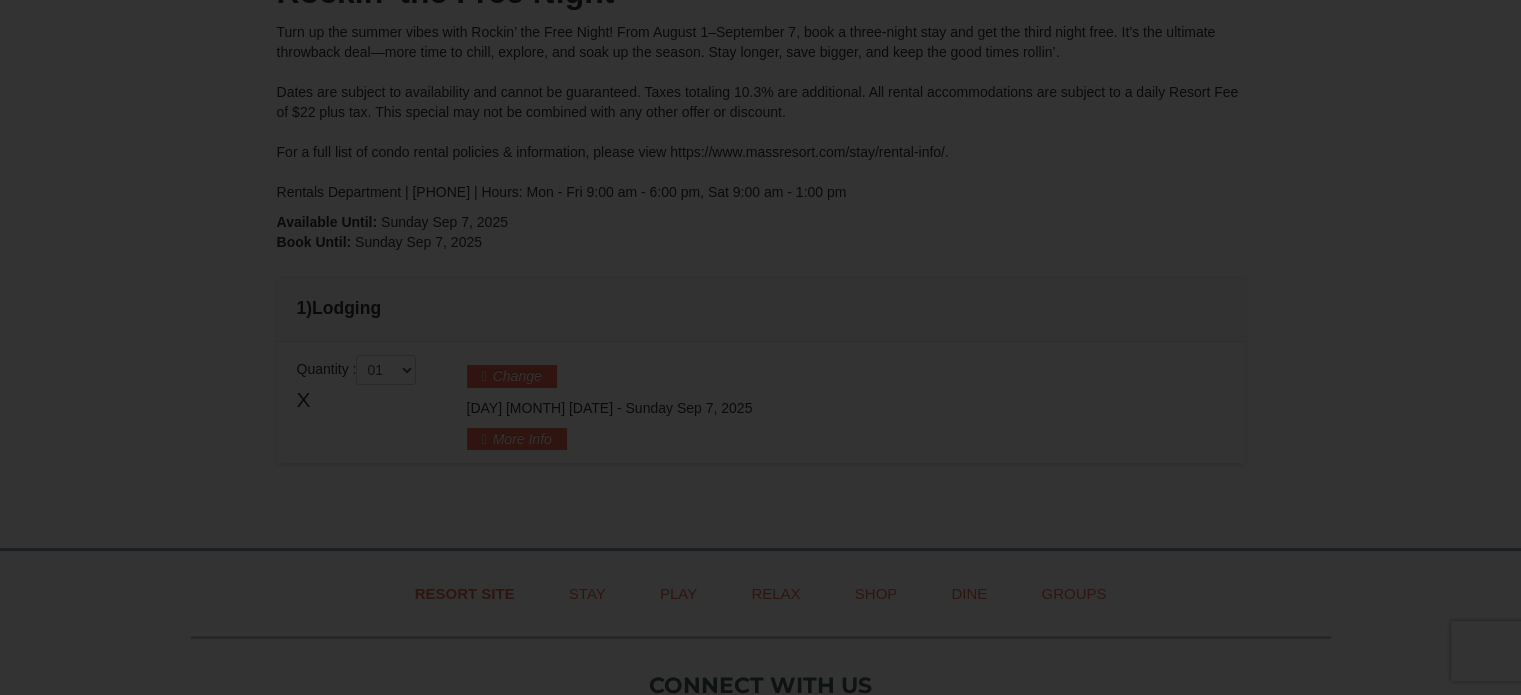 scroll, scrollTop: 0, scrollLeft: 0, axis: both 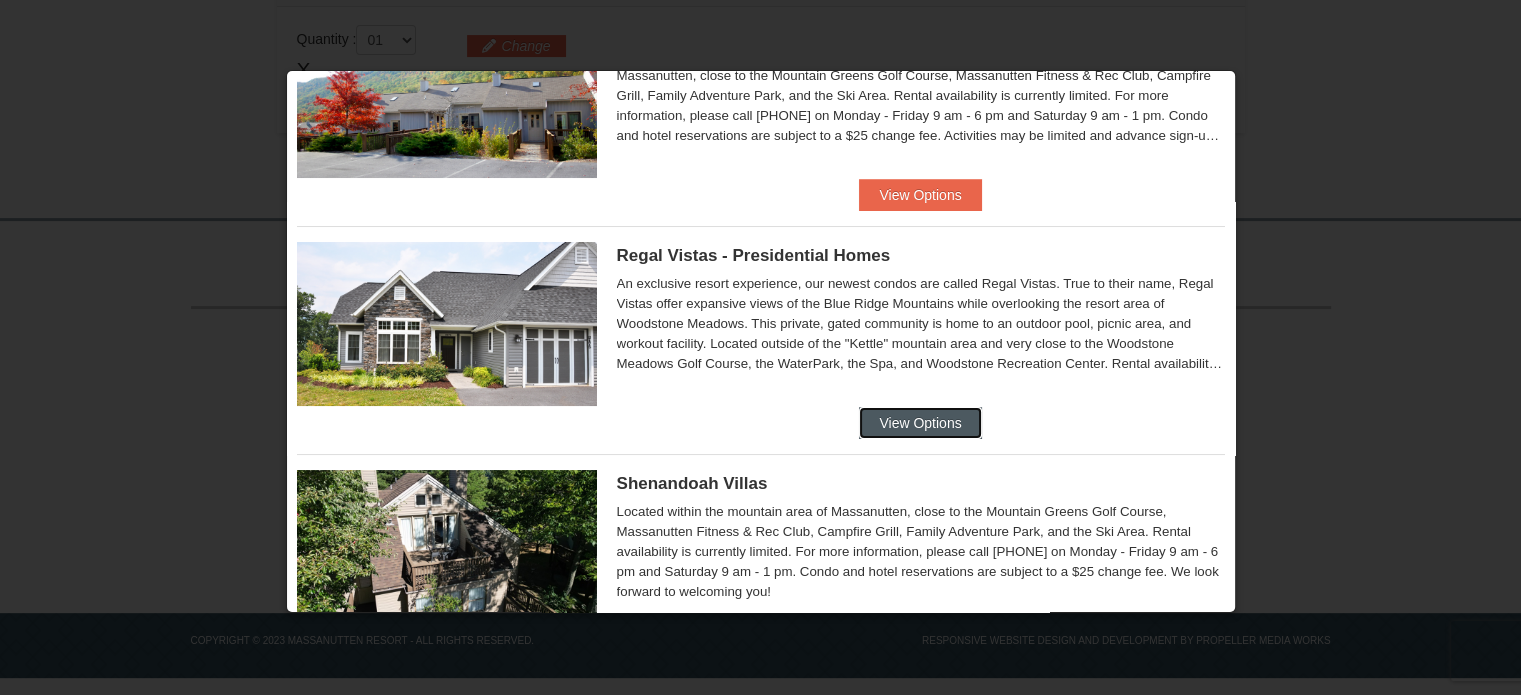click on "View Options" at bounding box center [920, 423] 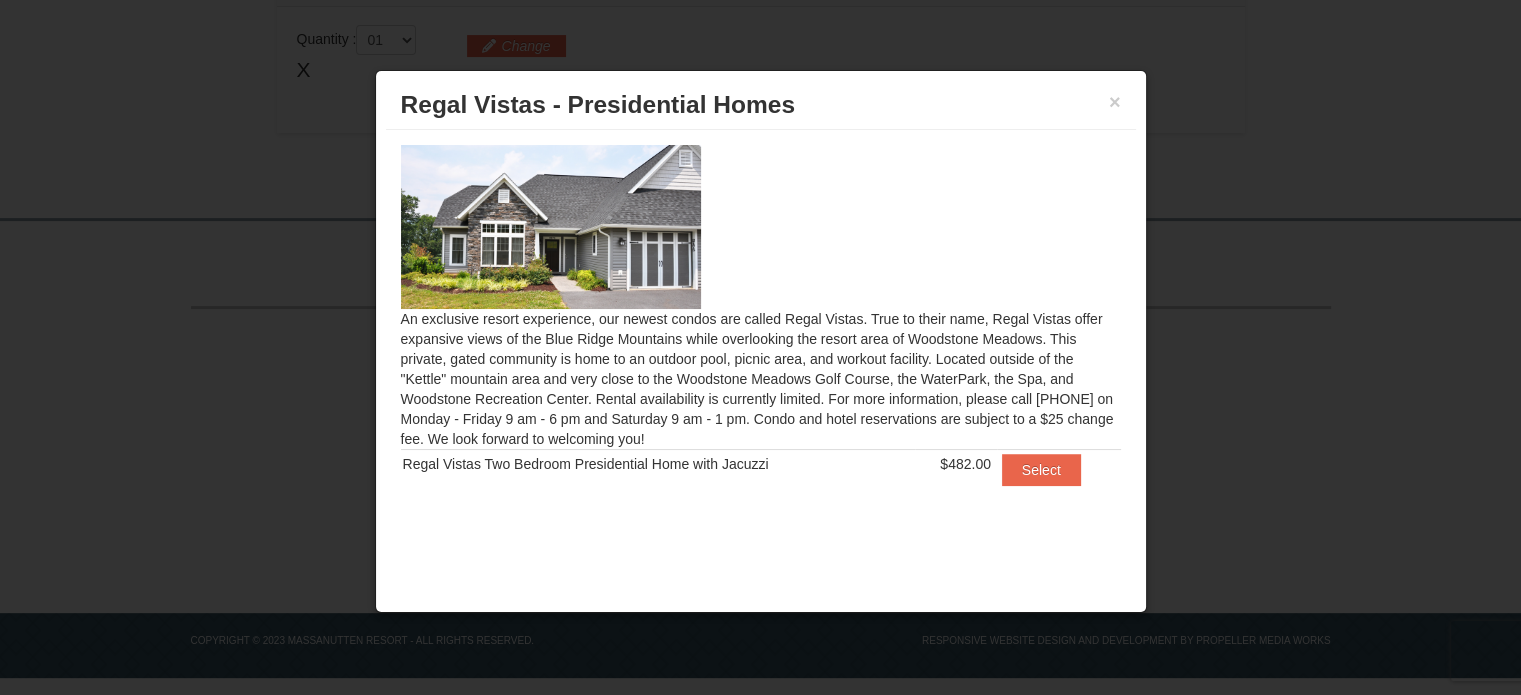 click on "×
Regal Vistas - Presidential Homes" at bounding box center (761, 105) 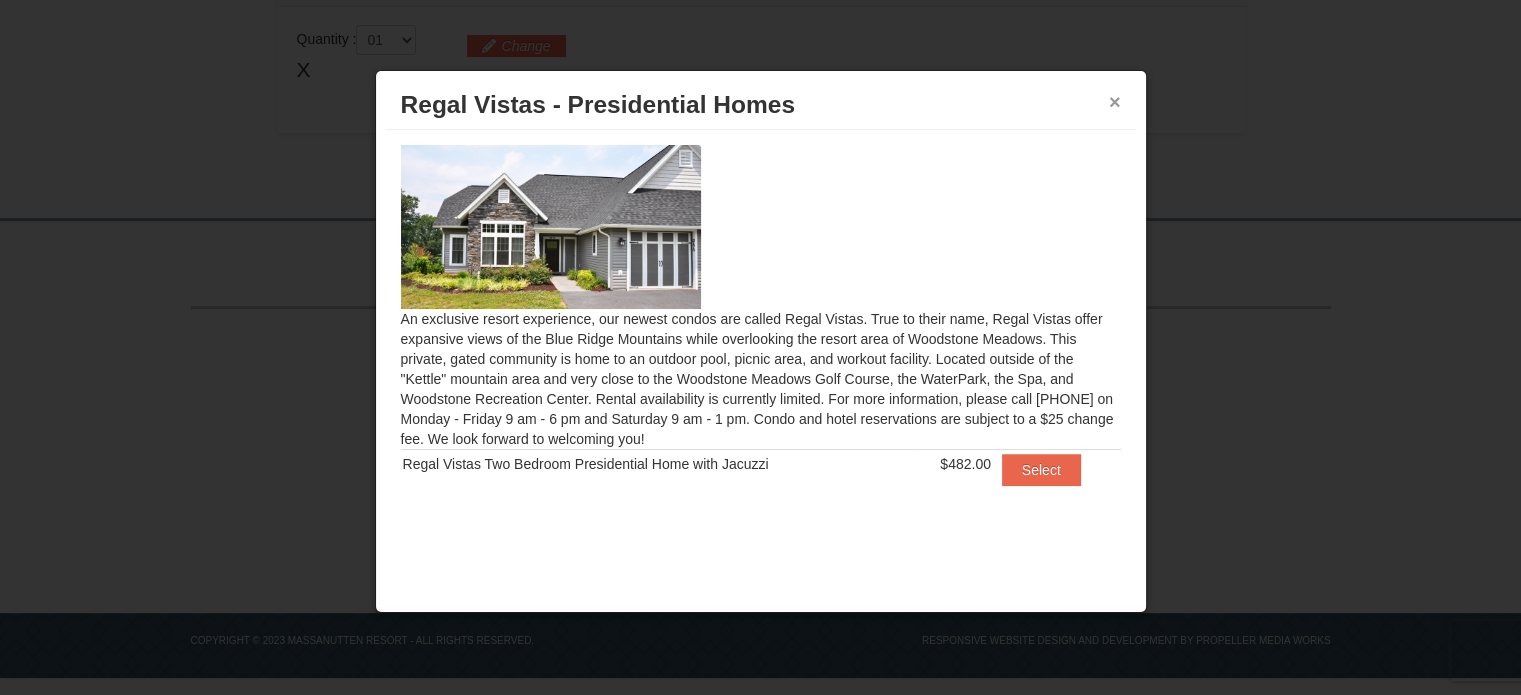 click on "×" at bounding box center [1115, 102] 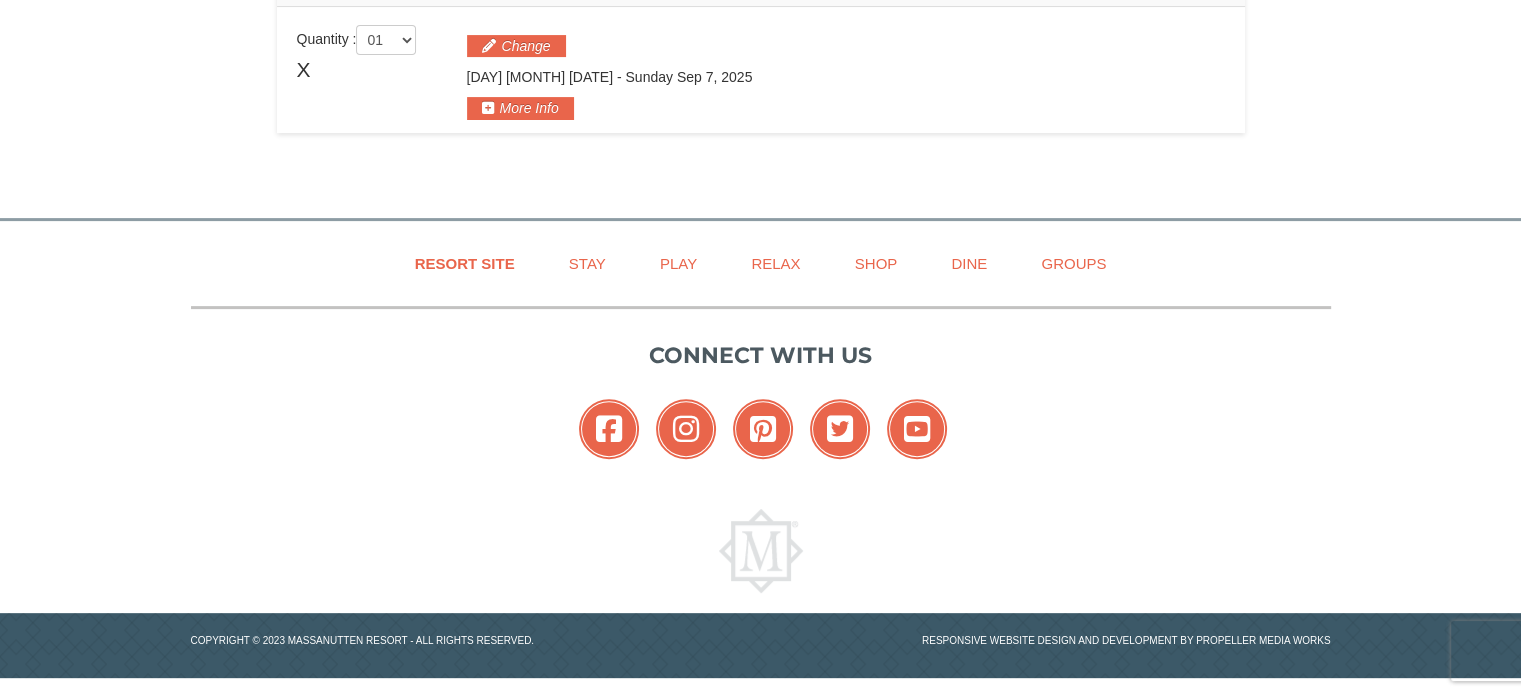 scroll, scrollTop: 0, scrollLeft: 0, axis: both 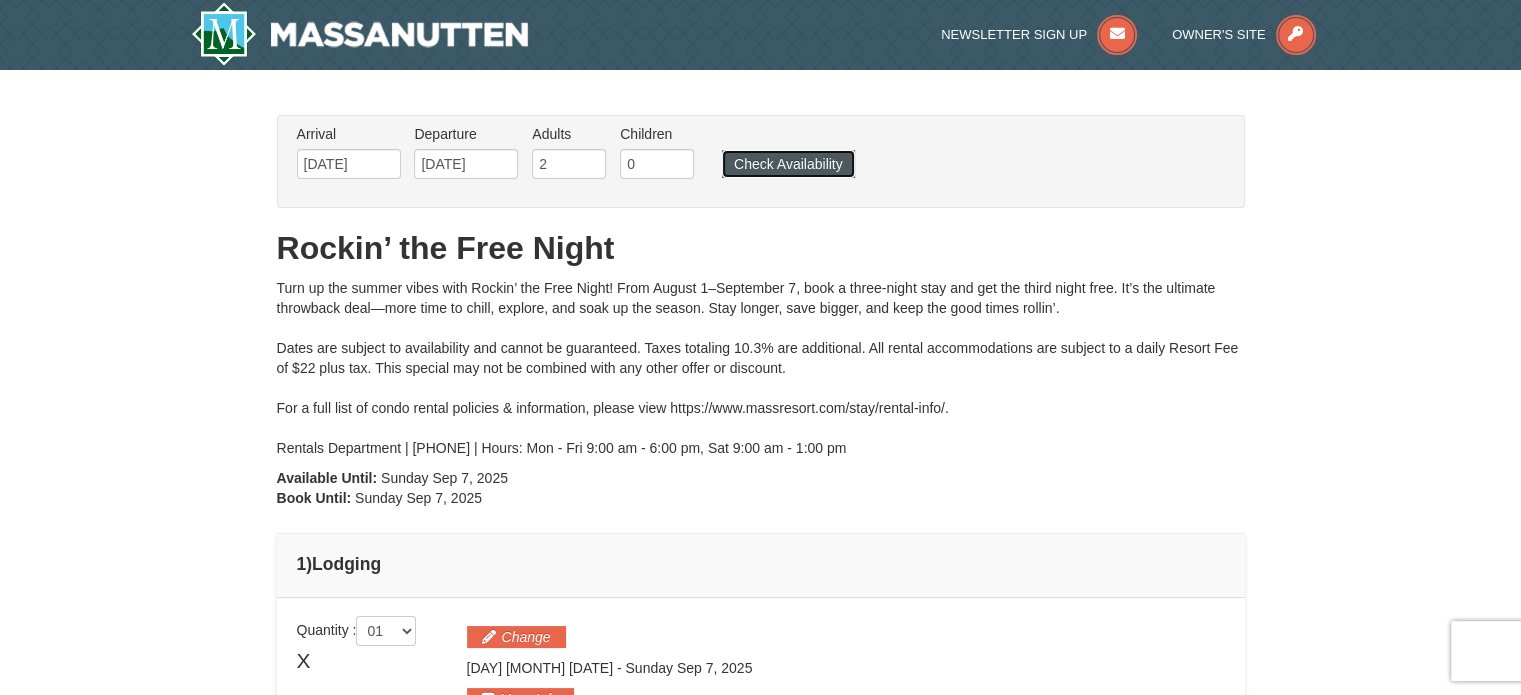 click on "Check Availability" at bounding box center (788, 164) 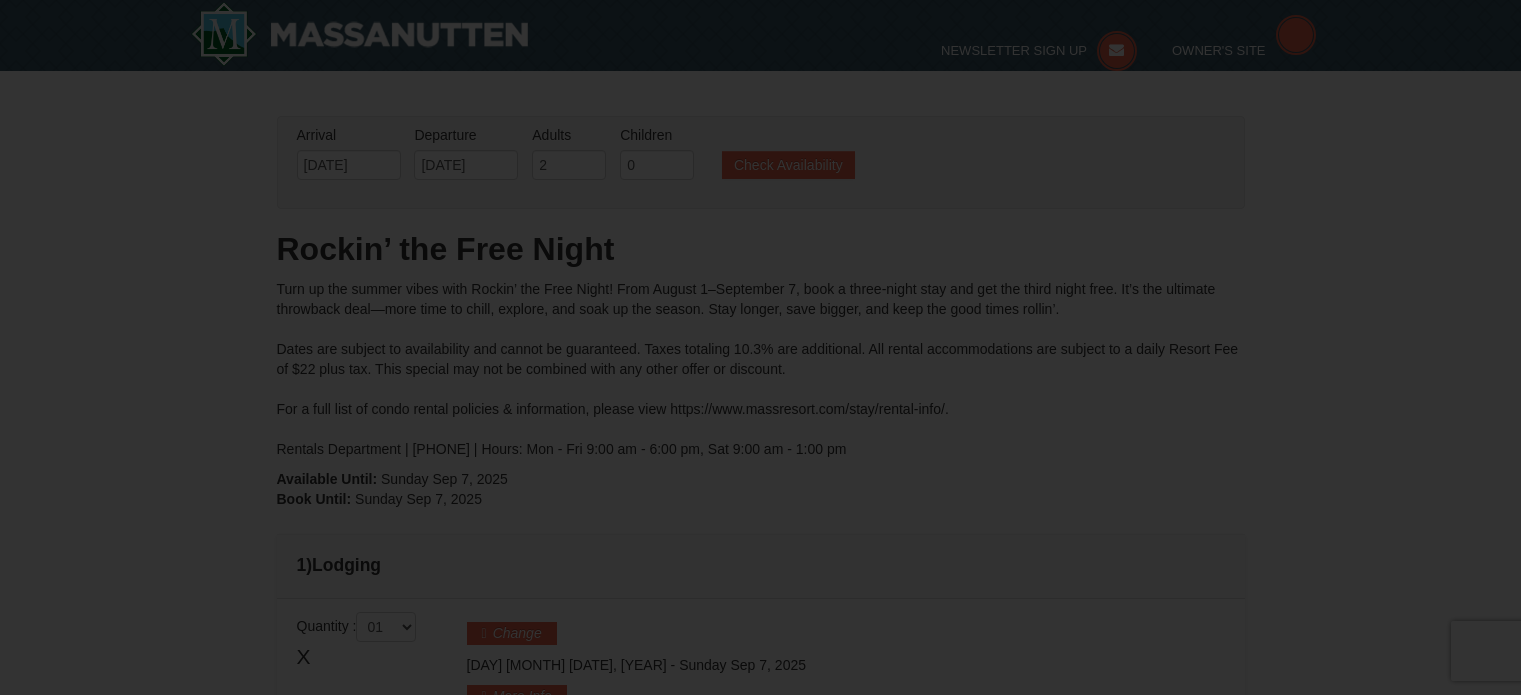 scroll, scrollTop: 235, scrollLeft: 0, axis: vertical 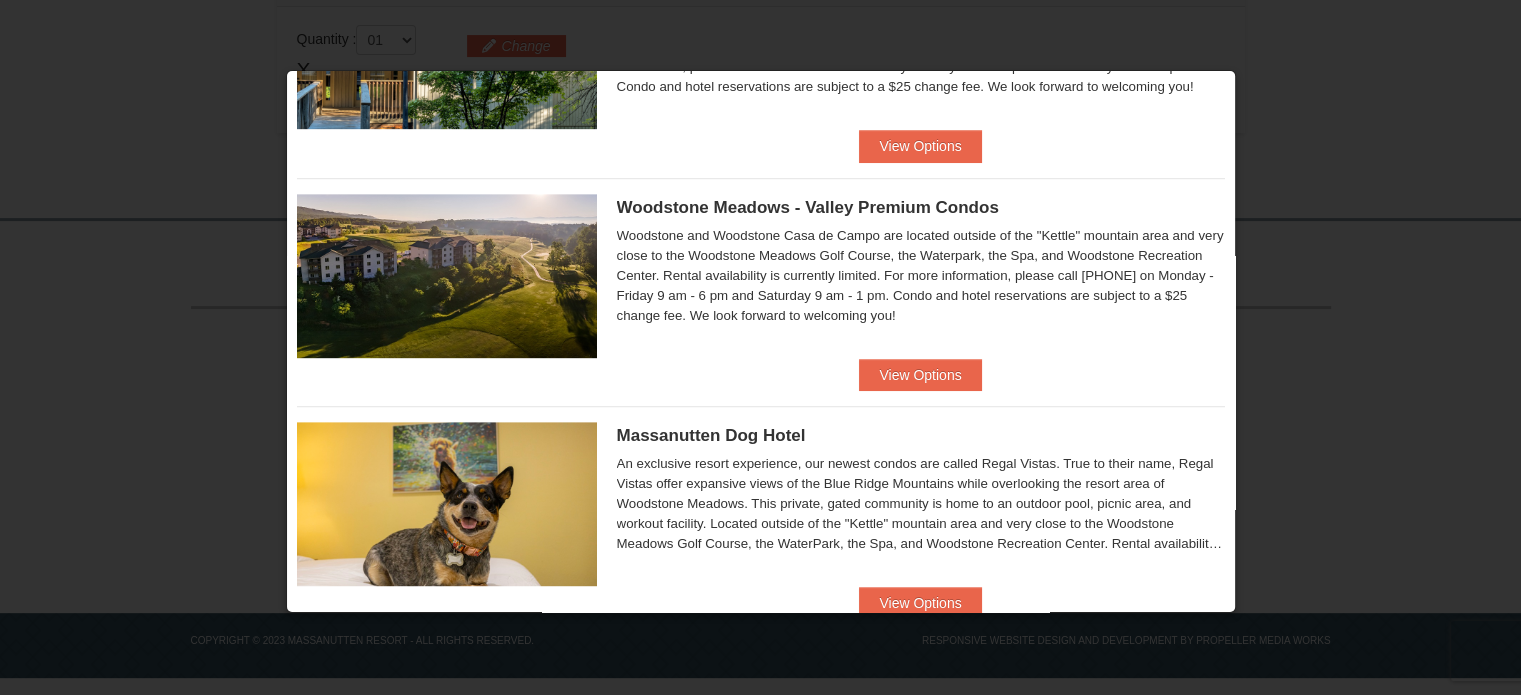 click on "Eagle Trace - Mountain Townhomes
Eagle Trace One Bedroom Townhouse with Full Kitchen
$181.00" at bounding box center [761, -165] 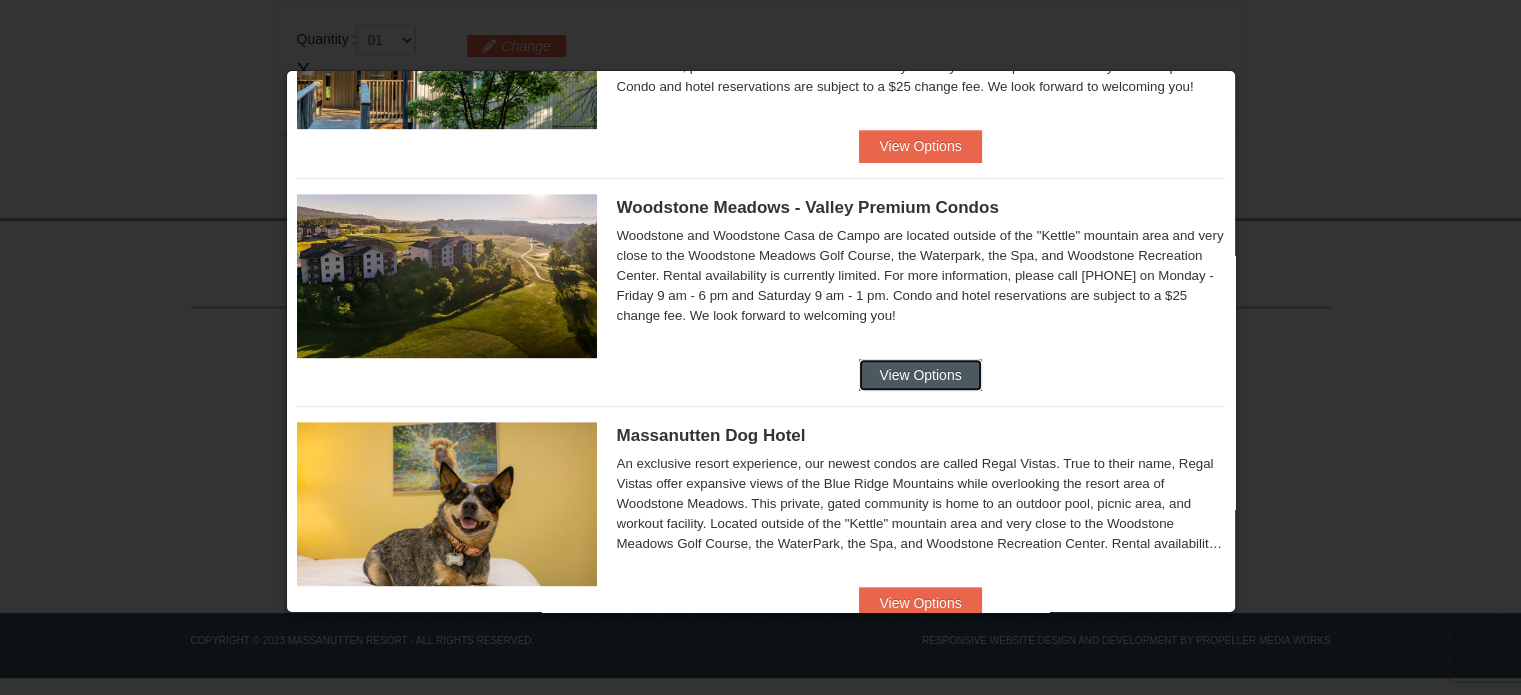 click on "View Options" at bounding box center [920, 375] 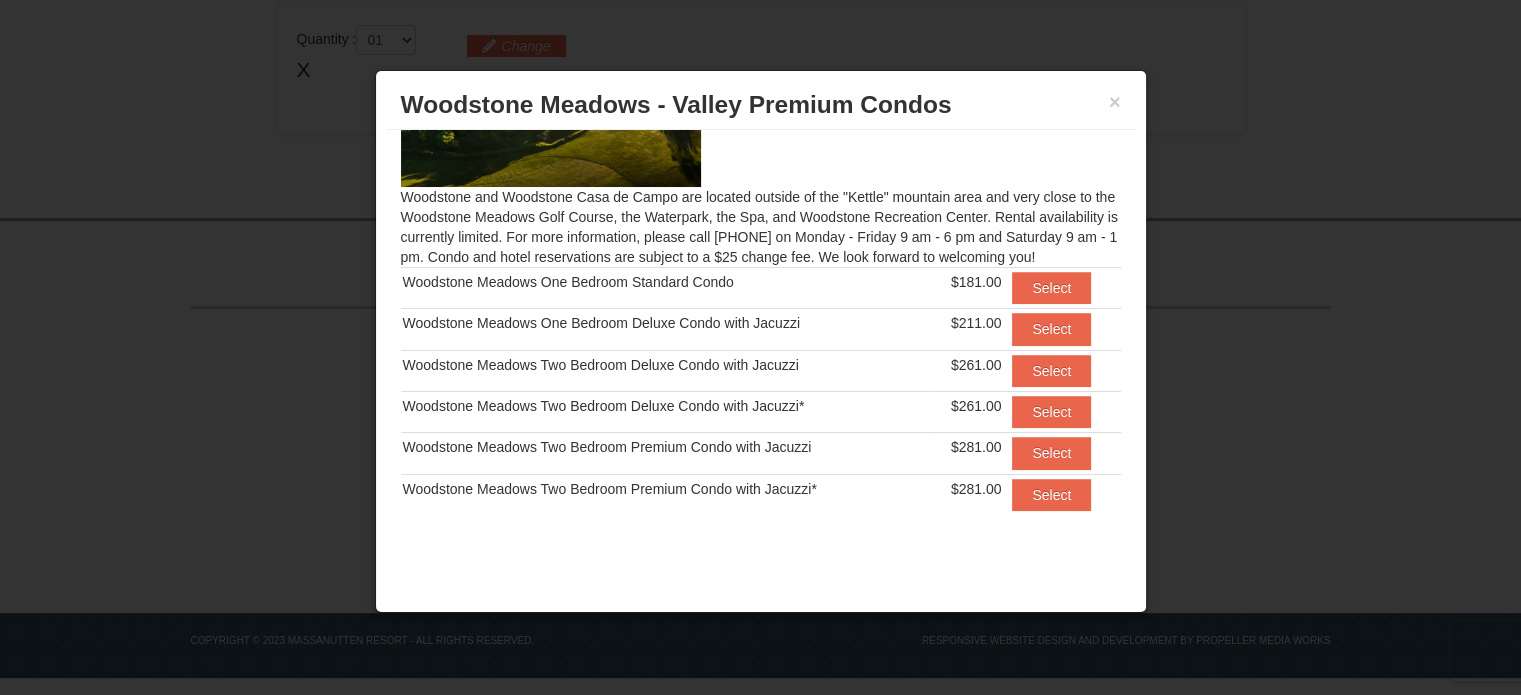 scroll, scrollTop: 0, scrollLeft: 0, axis: both 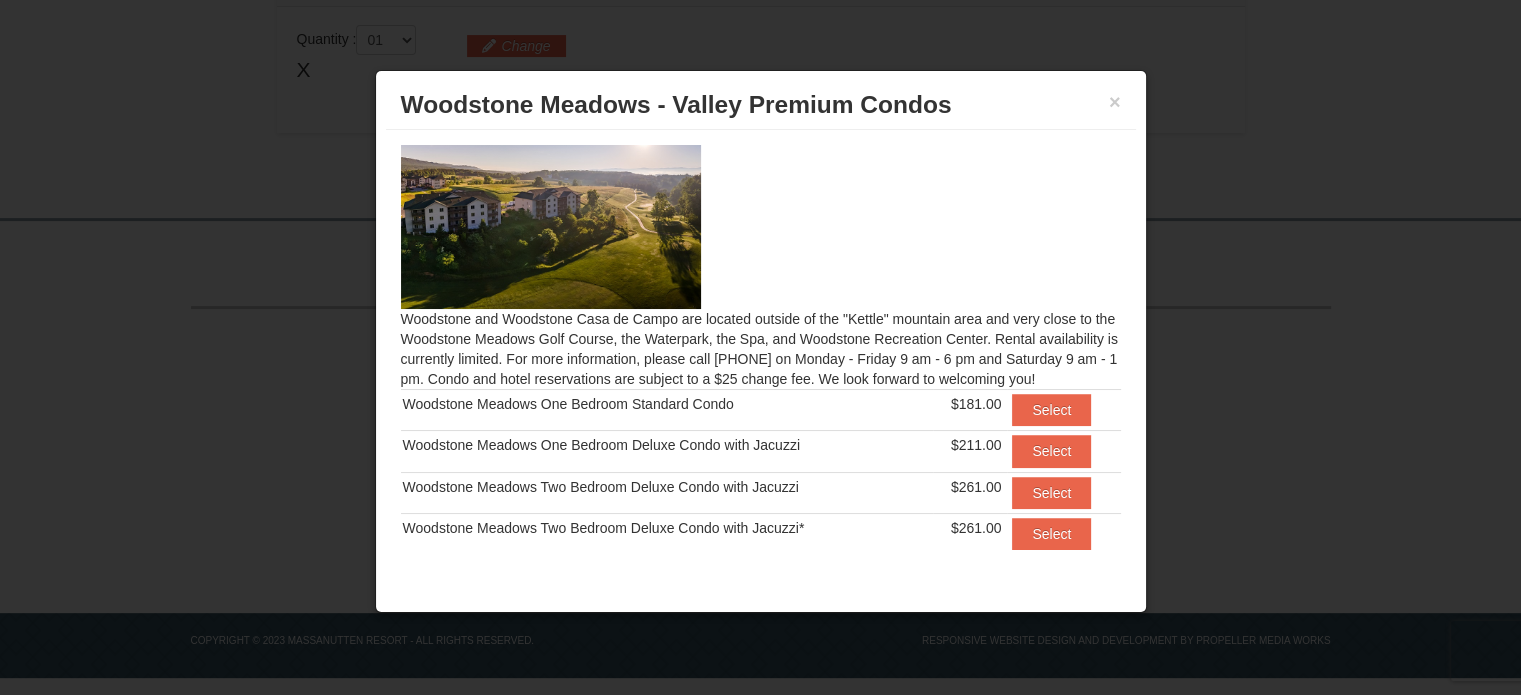 click on "Woodstone and Woodstone Casa de Campo are located outside of the "Kettle" mountain area and very close to the Woodstone Meadows Golf Course, the Waterpark, the Spa, and Woodstone Recreation Center.
Rental availability is currently limited. For more information, please call 540.289.4952 on Monday - Friday 9 am - 6 pm and Saturday 9 am - 1 pm. Condo and hotel reservations are subject to a $25 change fee.
We look forward to welcoming you!
Woodstone Meadows One Bedroom Standard Condo
$181.00
Select" at bounding box center (761, 340) 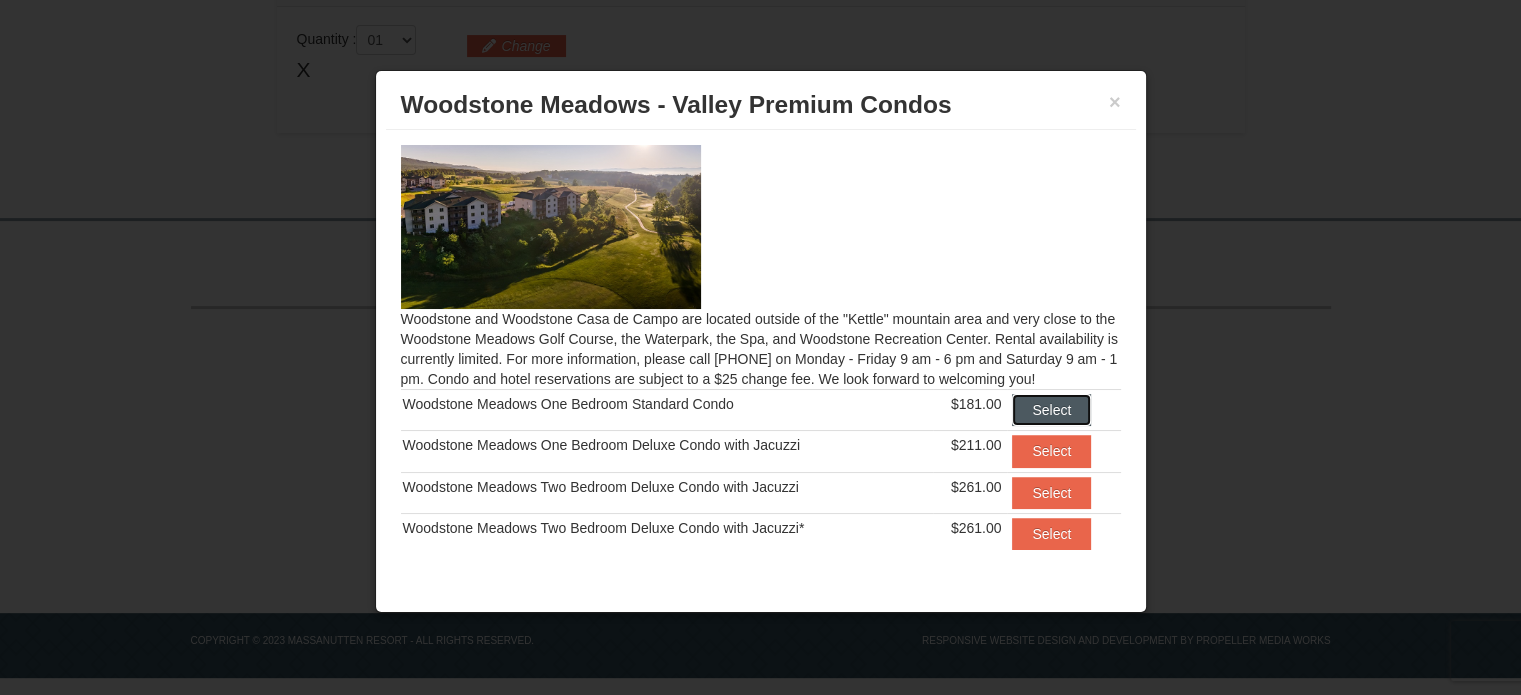 click on "Select" at bounding box center (1051, 410) 